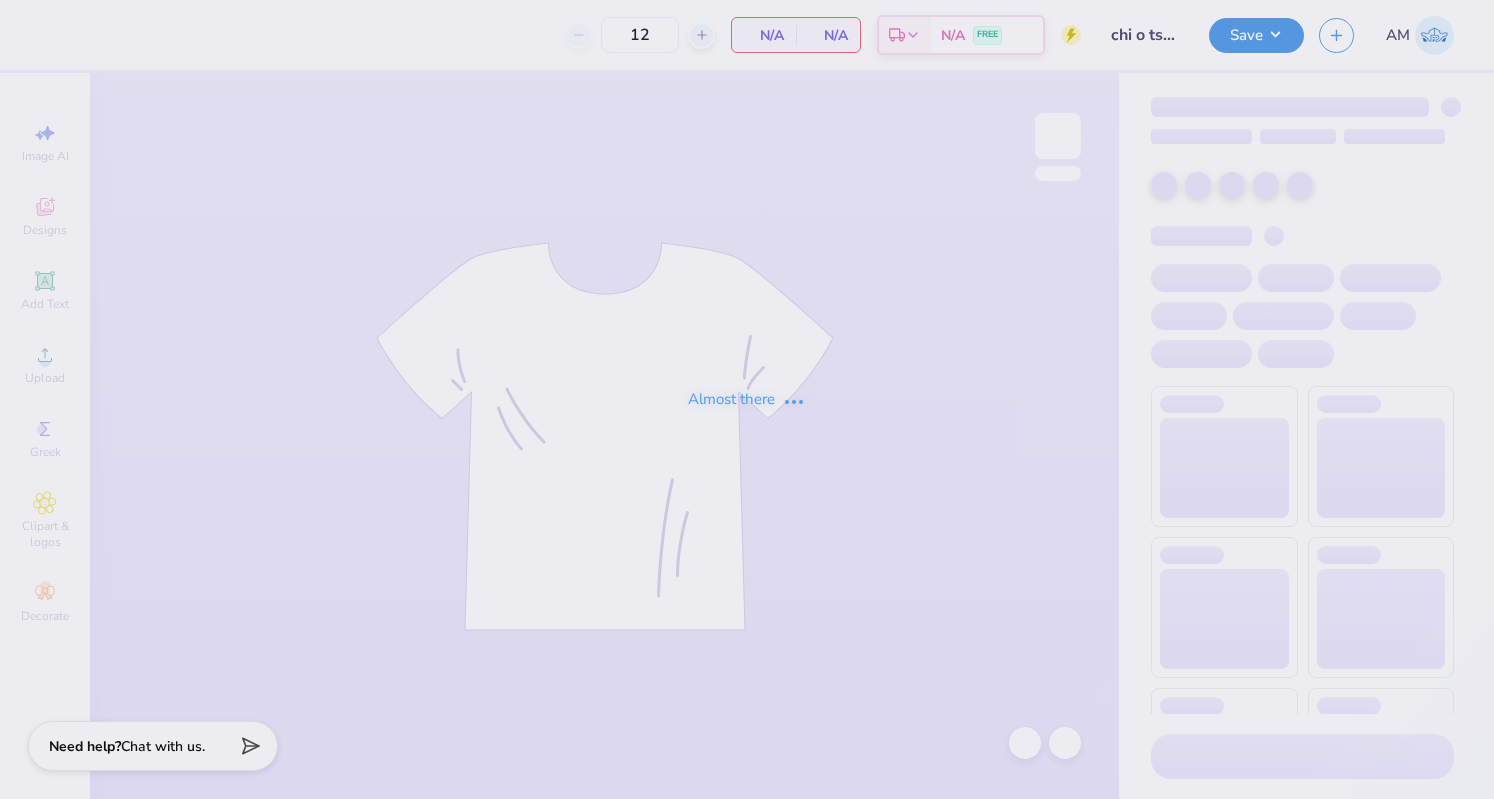 scroll, scrollTop: 0, scrollLeft: 0, axis: both 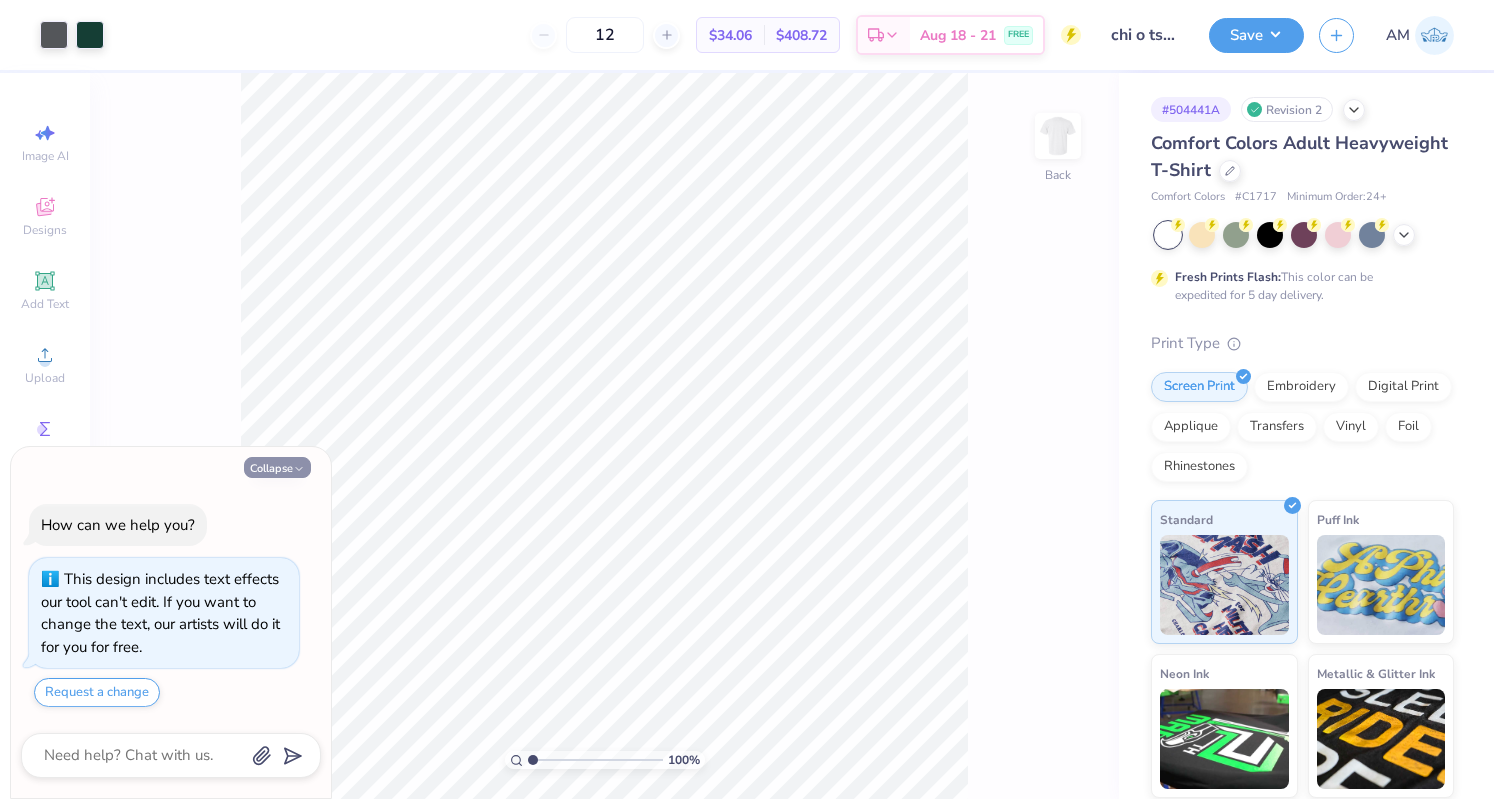click on "Collapse" at bounding box center (277, 467) 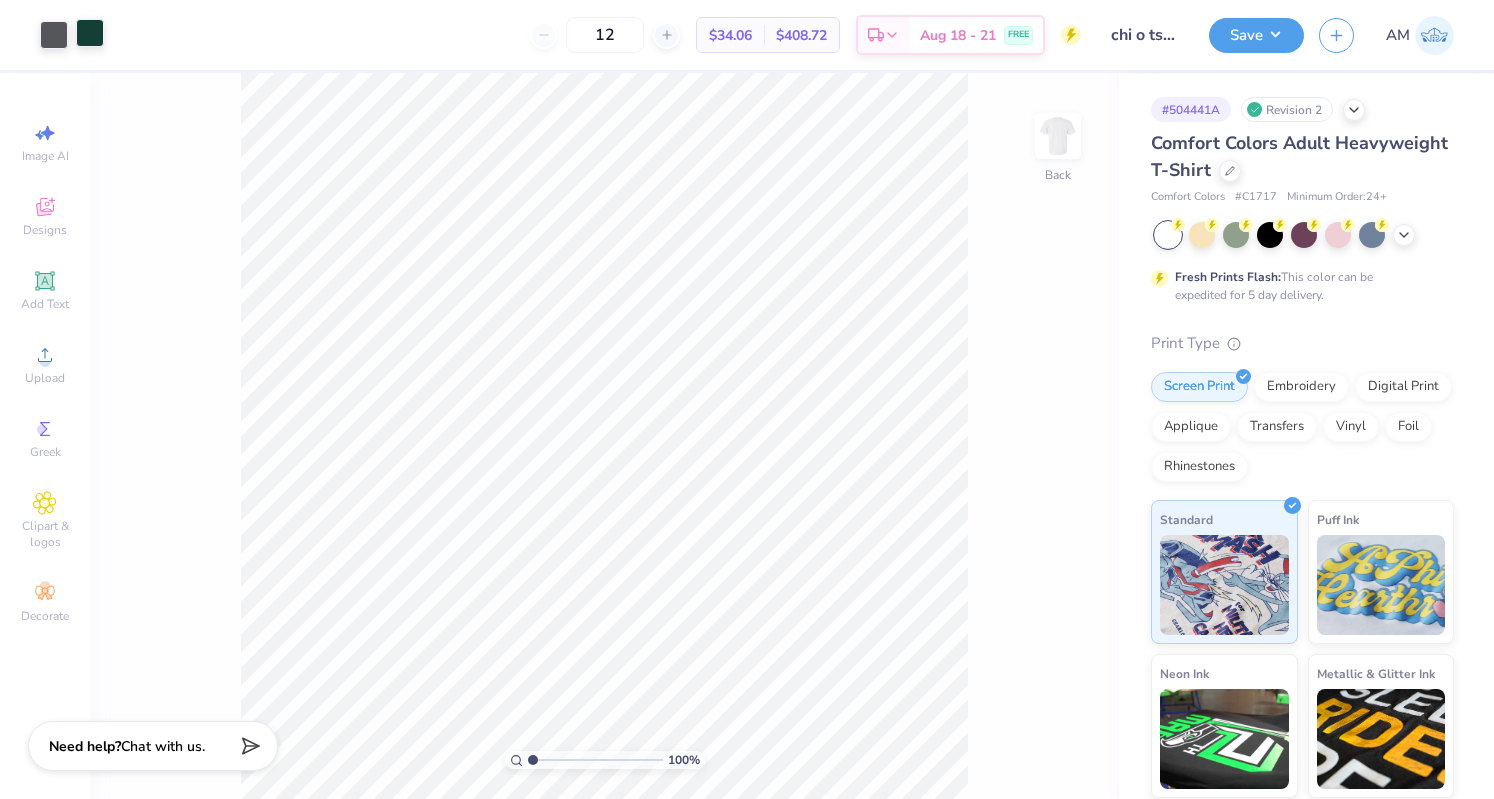 click at bounding box center [90, 33] 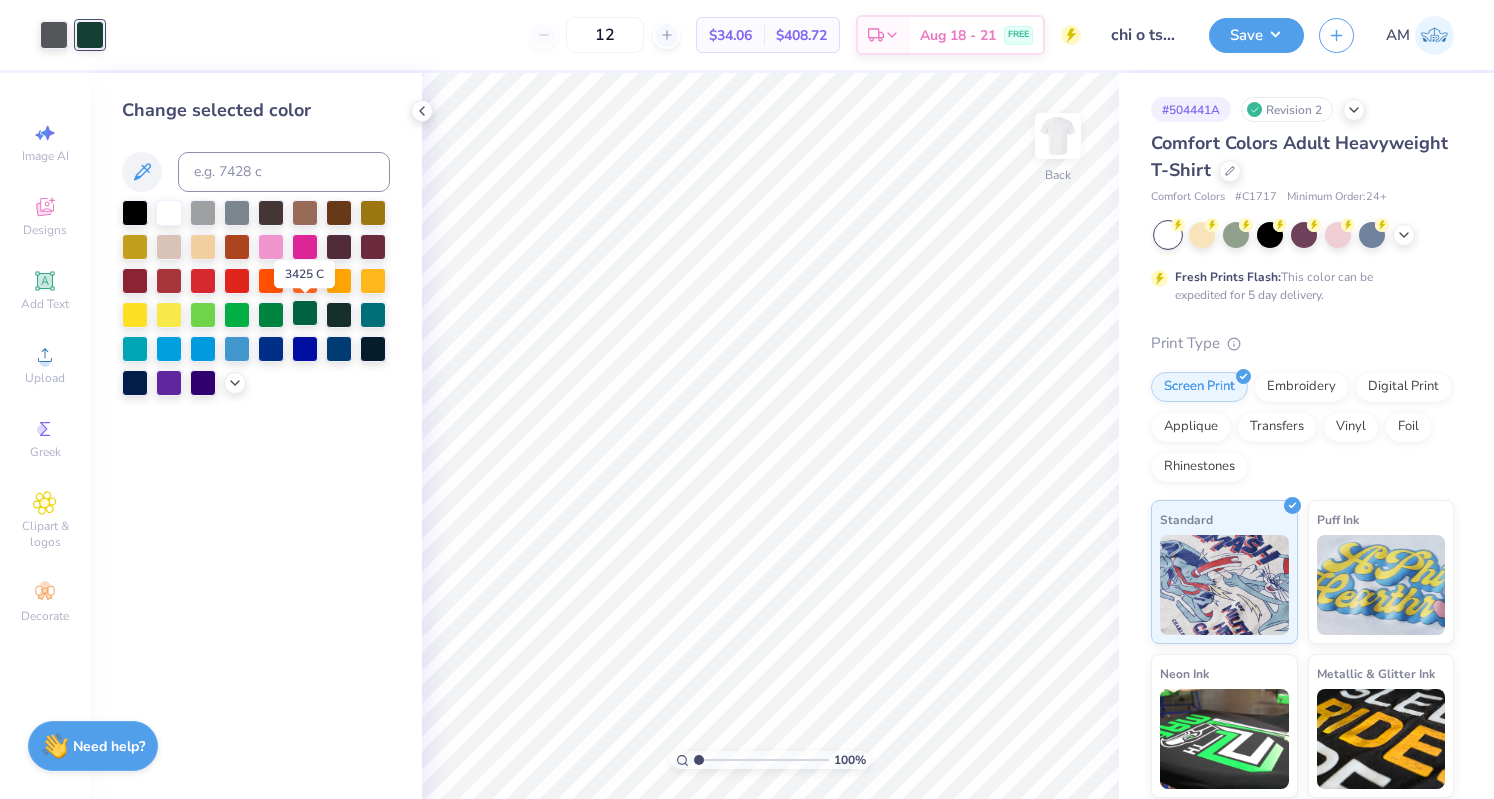 click at bounding box center (305, 313) 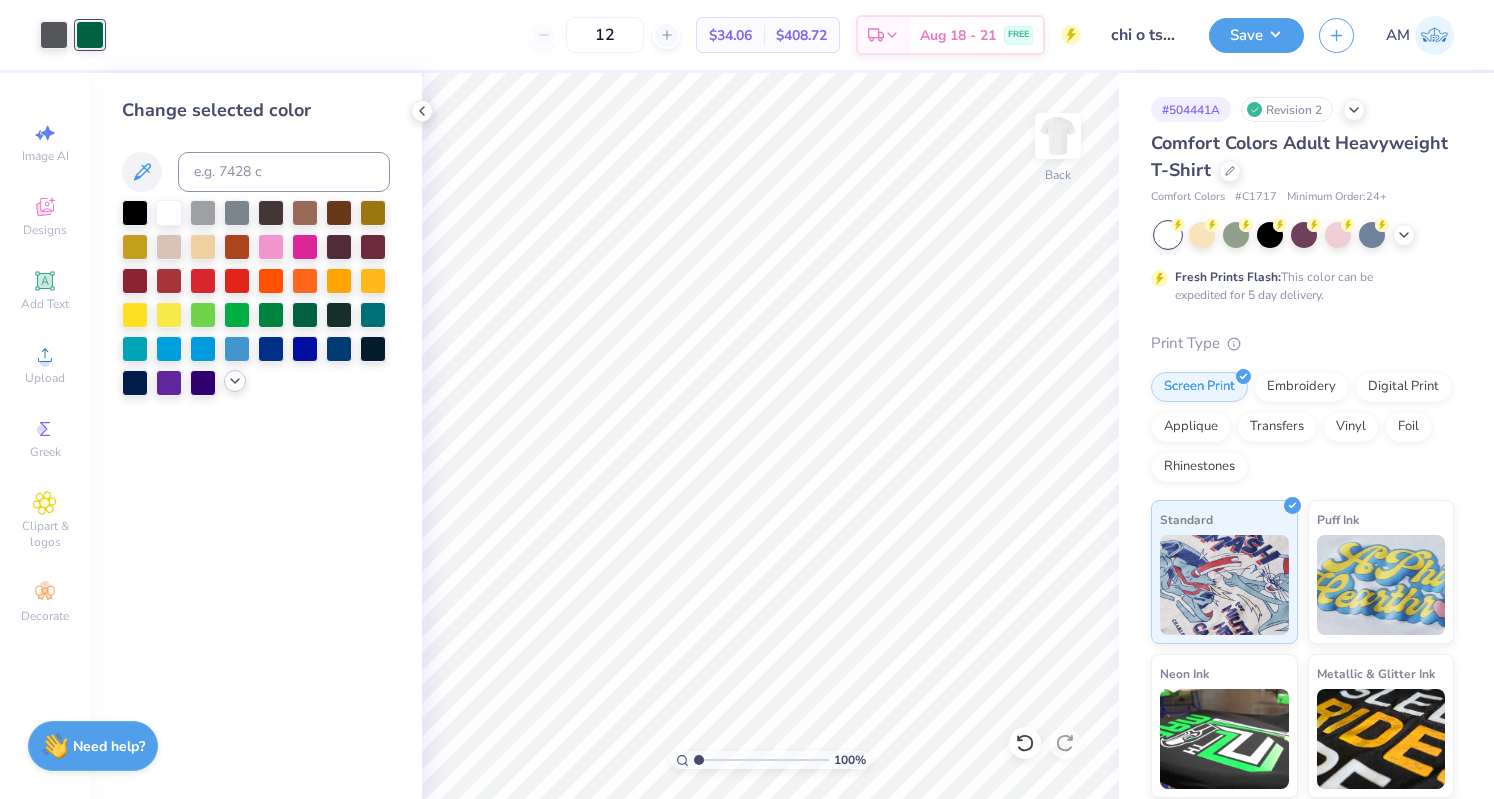 click 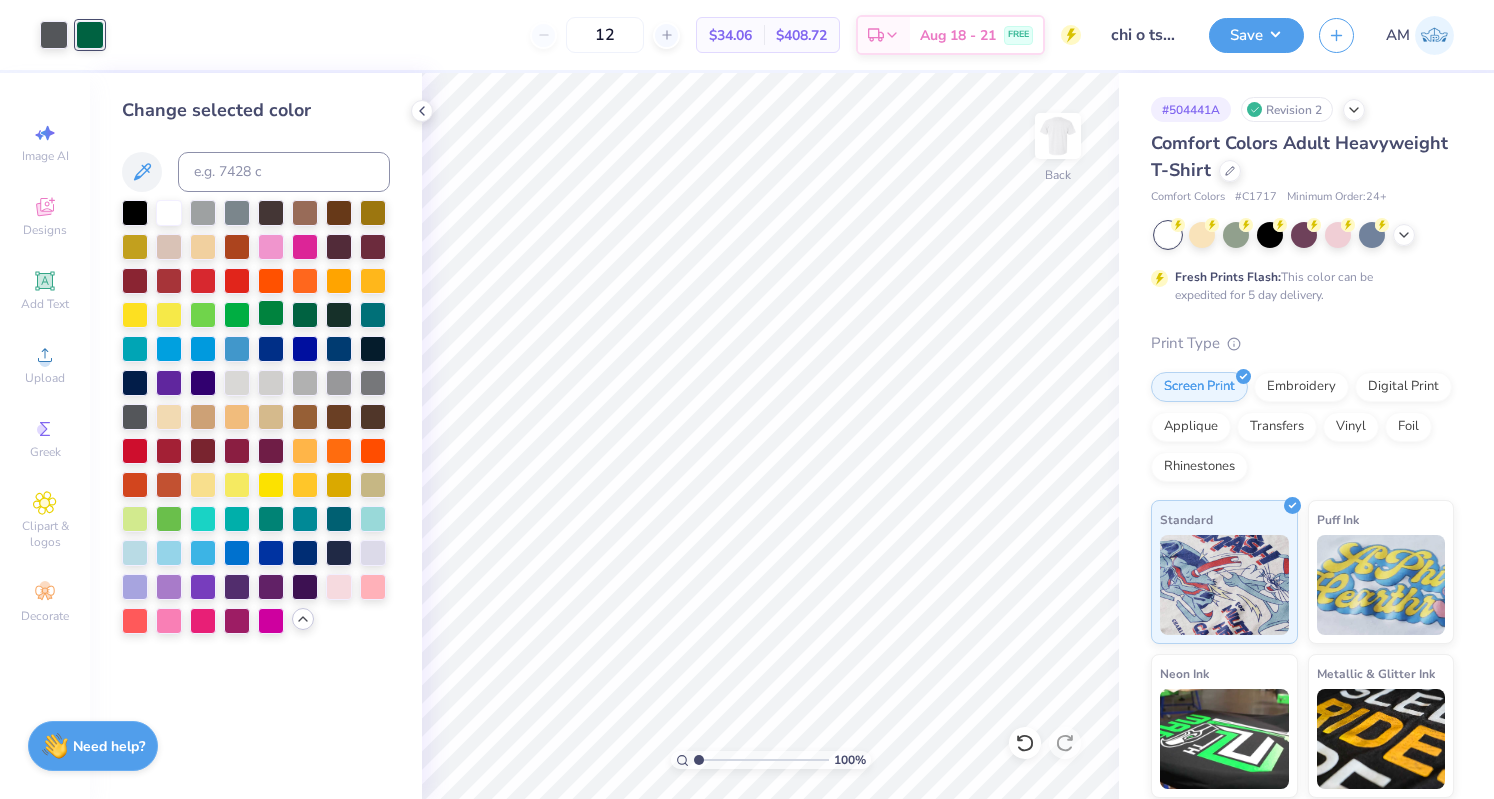 click at bounding box center (271, 313) 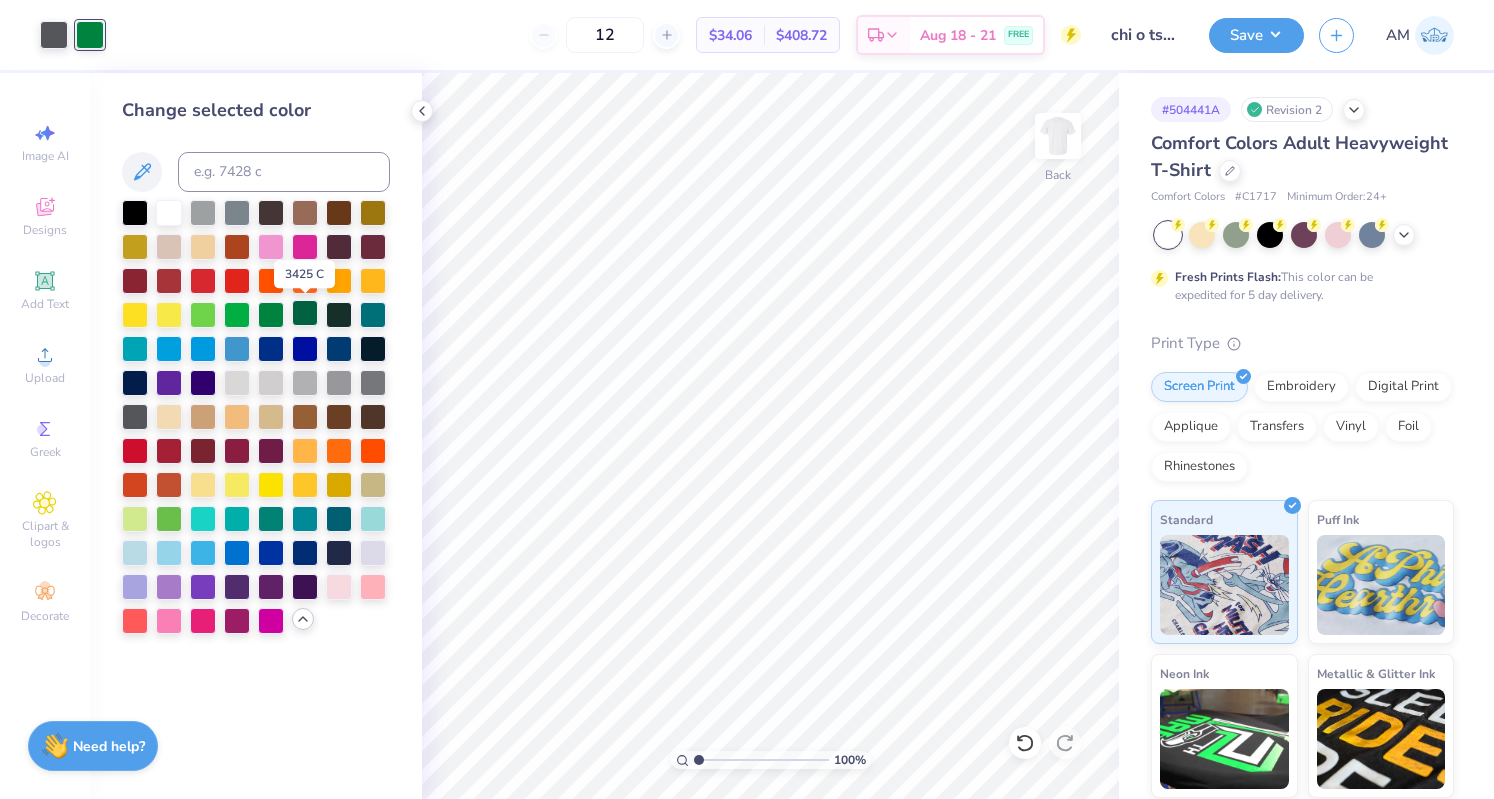click at bounding box center [305, 313] 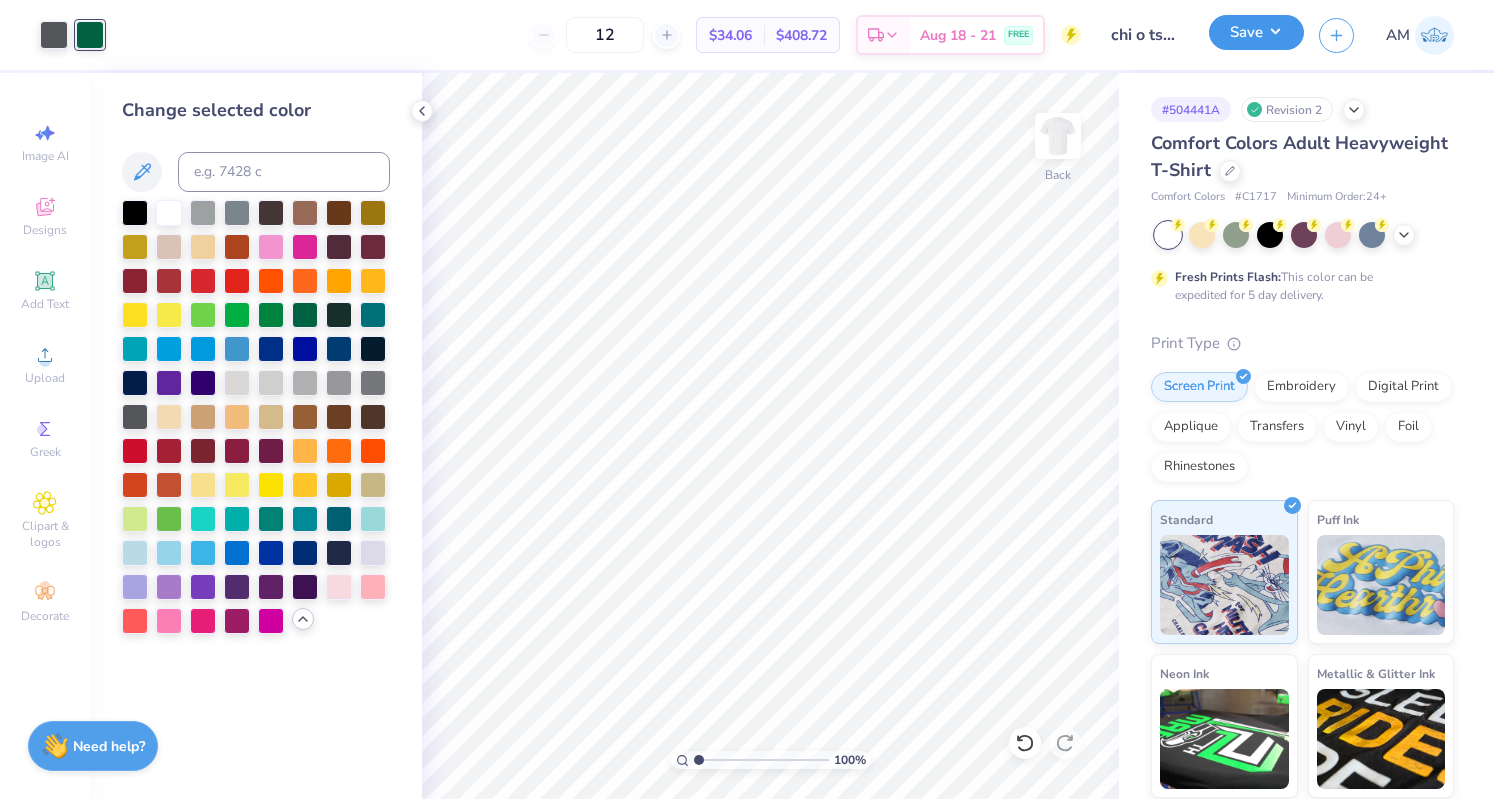 click on "Save" at bounding box center (1256, 32) 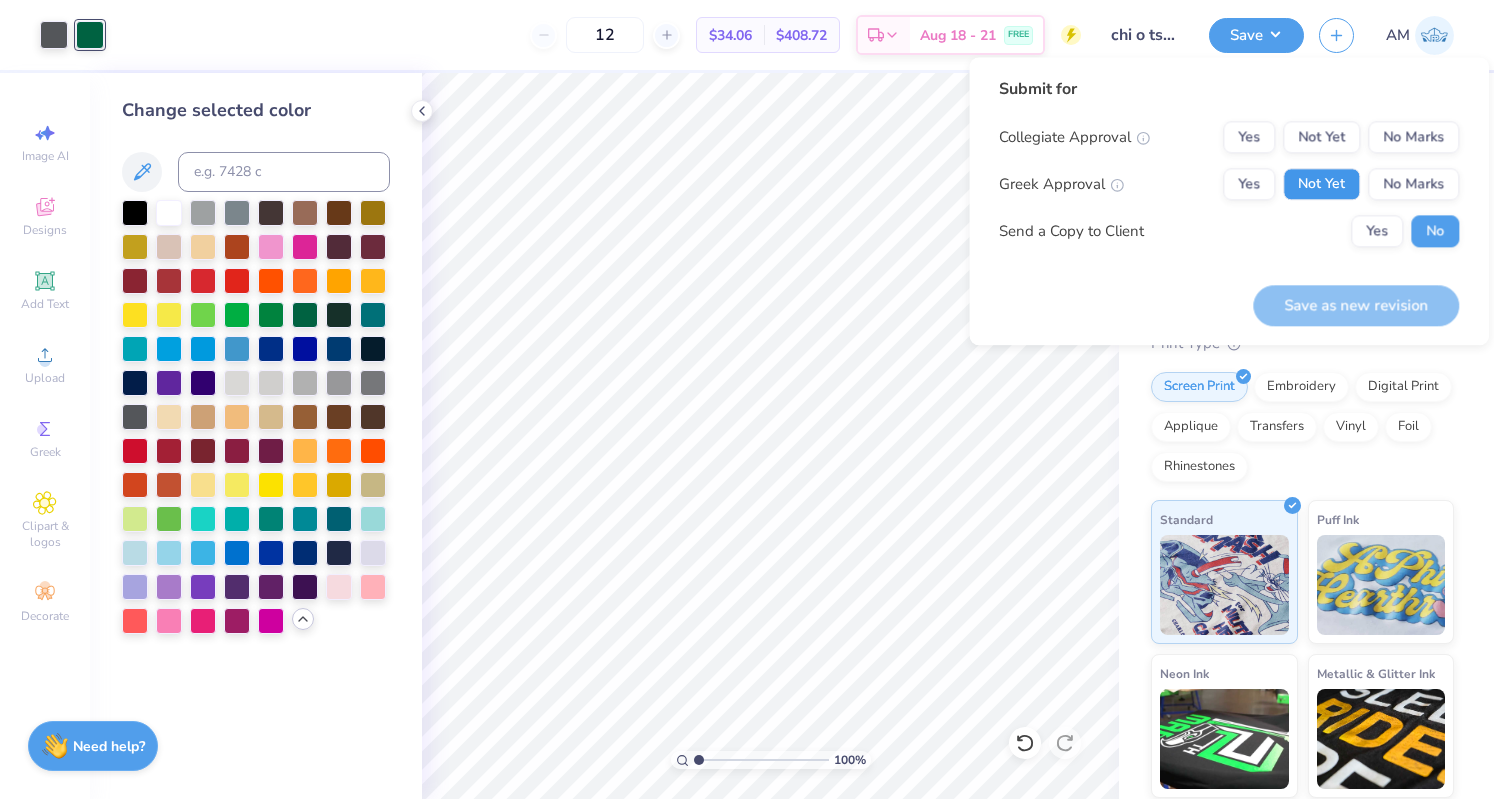 click on "Not Yet" at bounding box center (1321, 184) 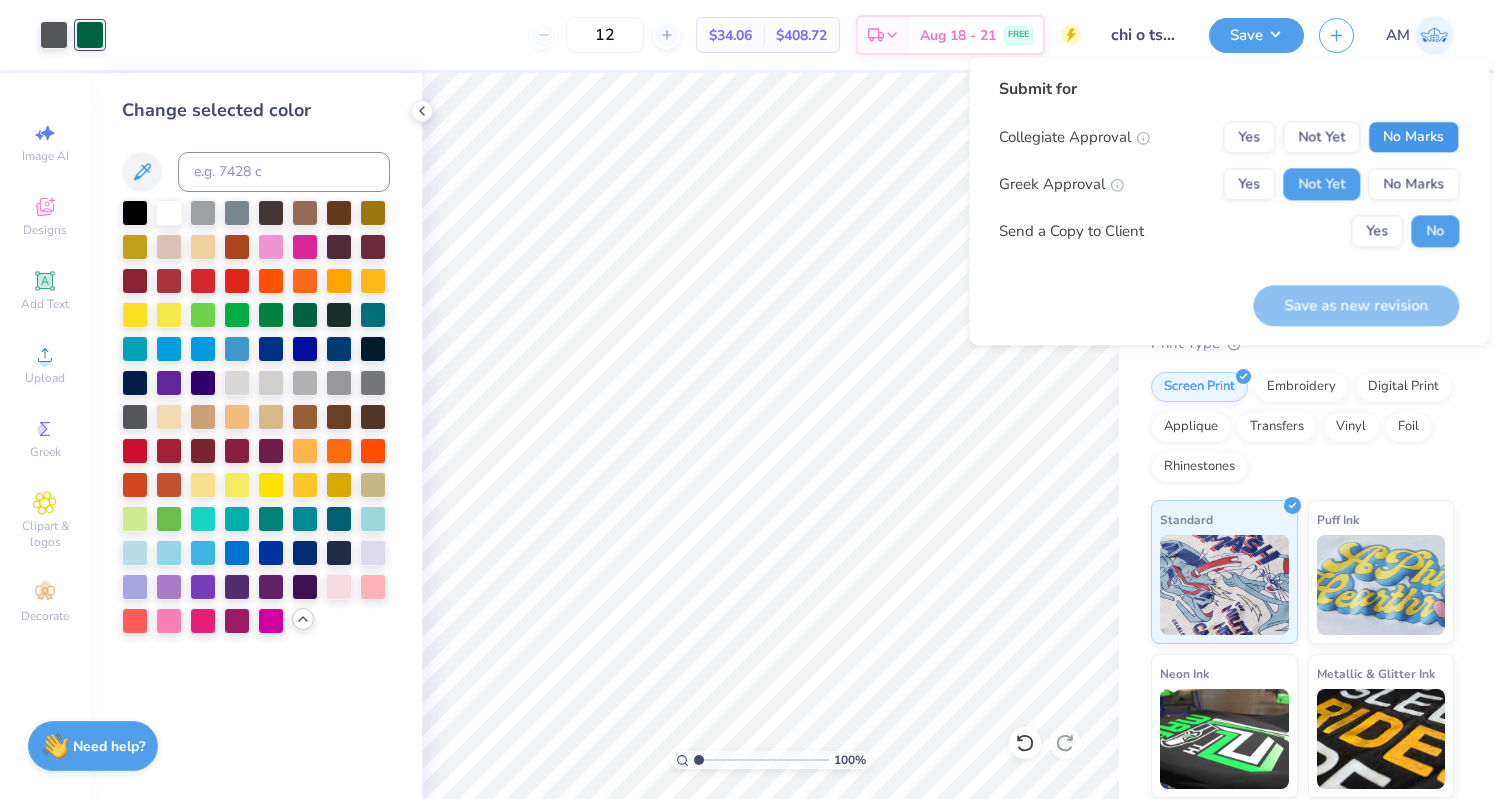 click on "No Marks" at bounding box center [1413, 137] 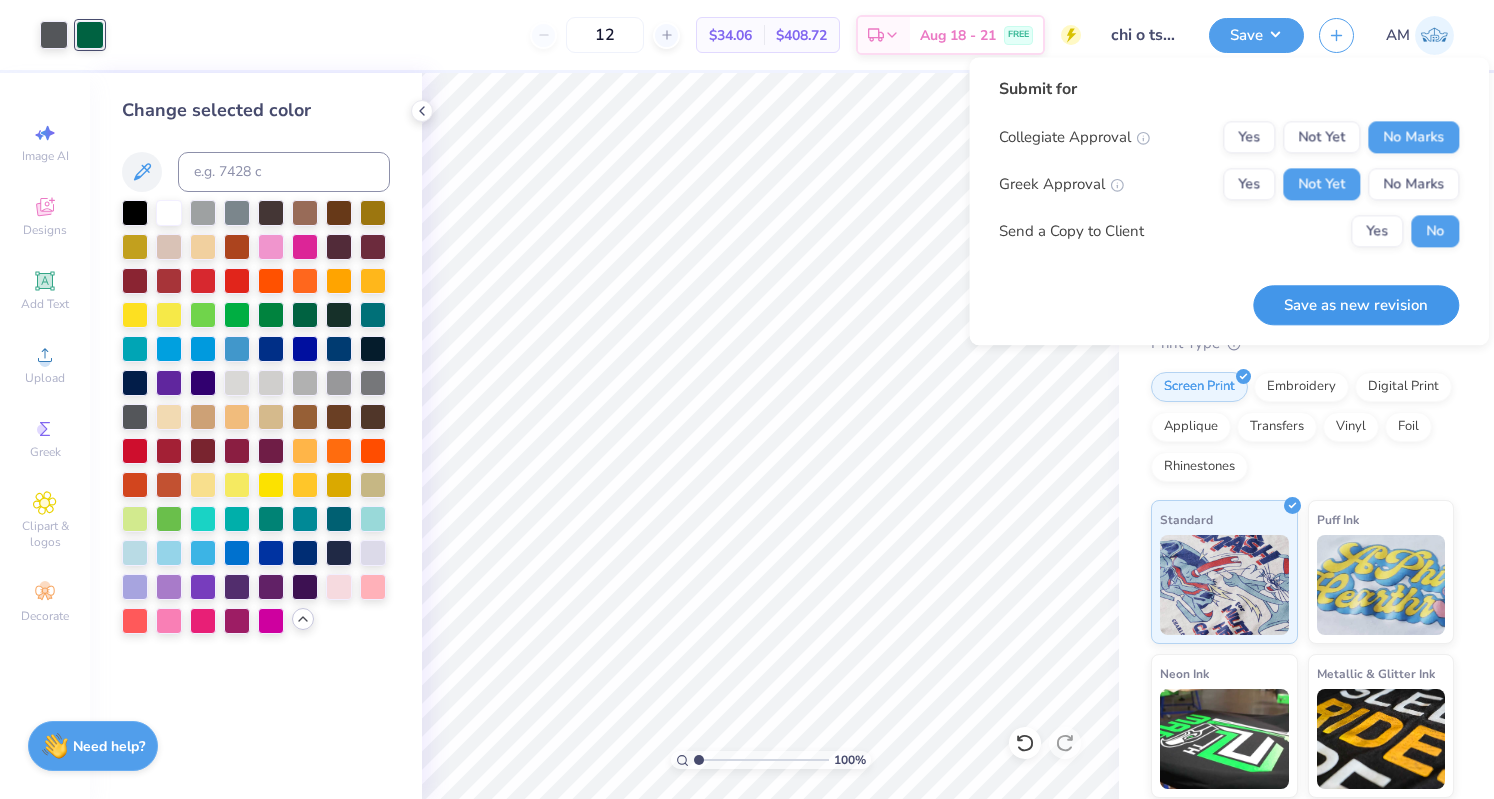 click on "Save as new revision" at bounding box center (1356, 305) 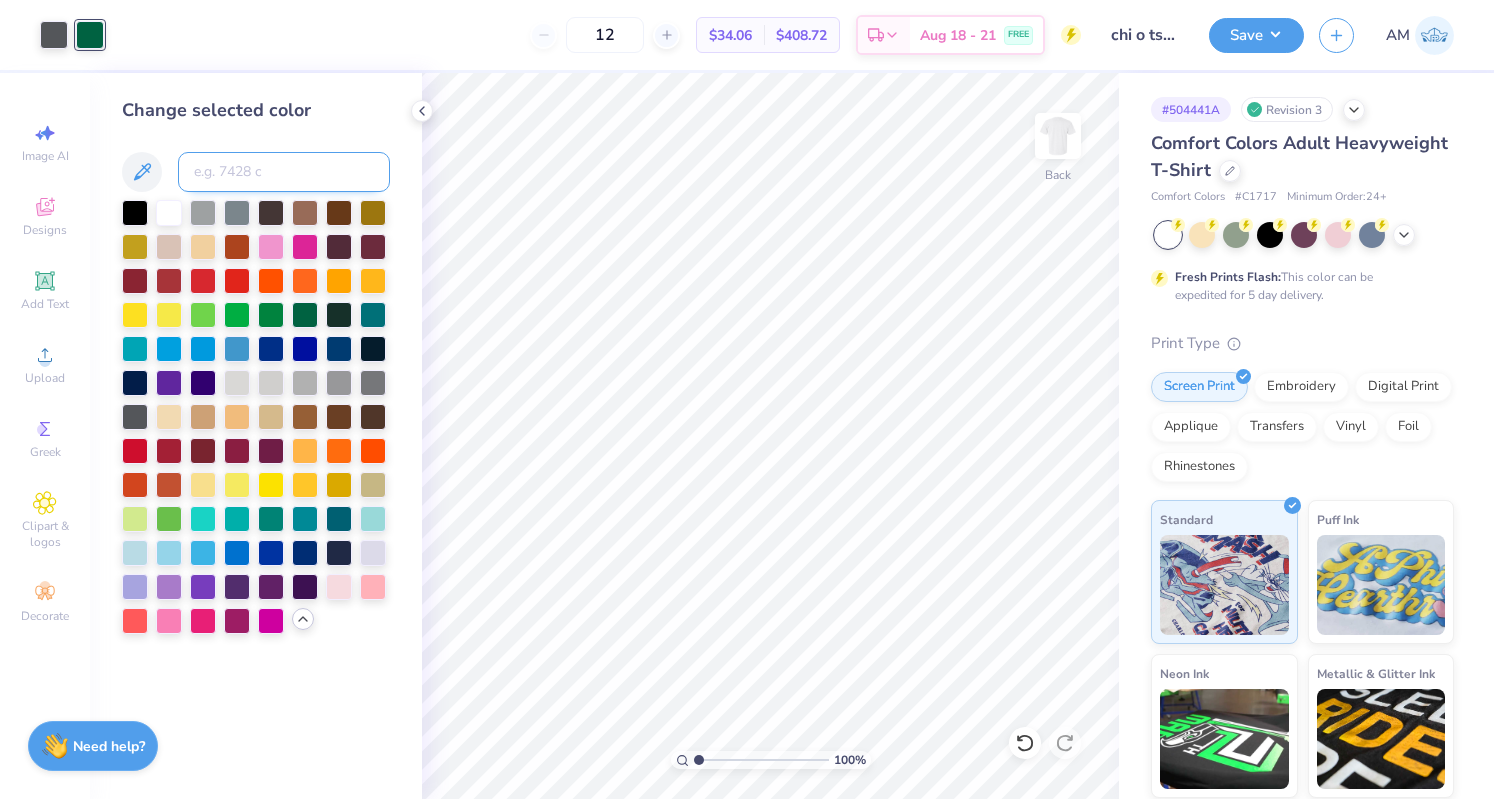click at bounding box center (284, 172) 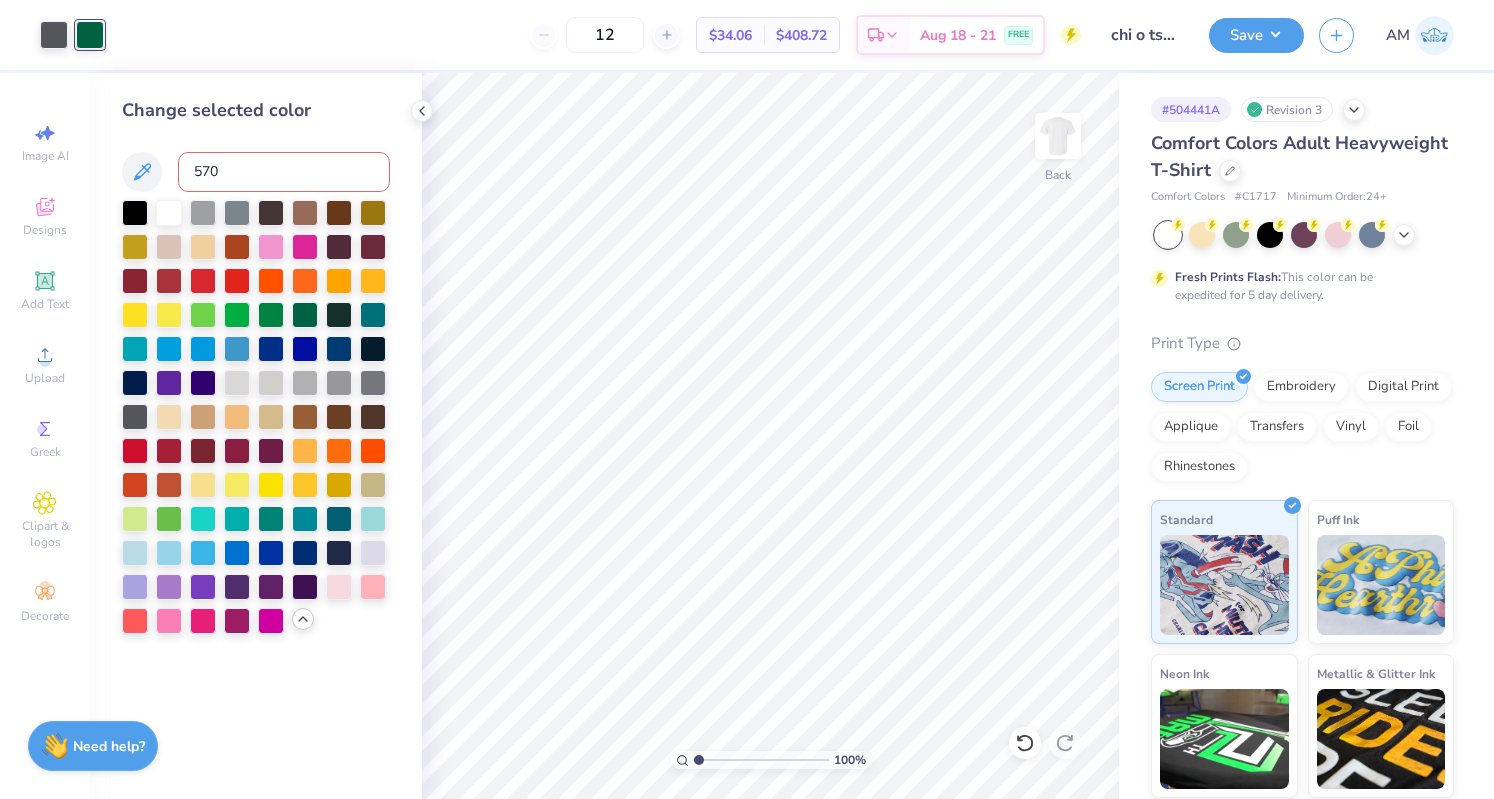 type on "570" 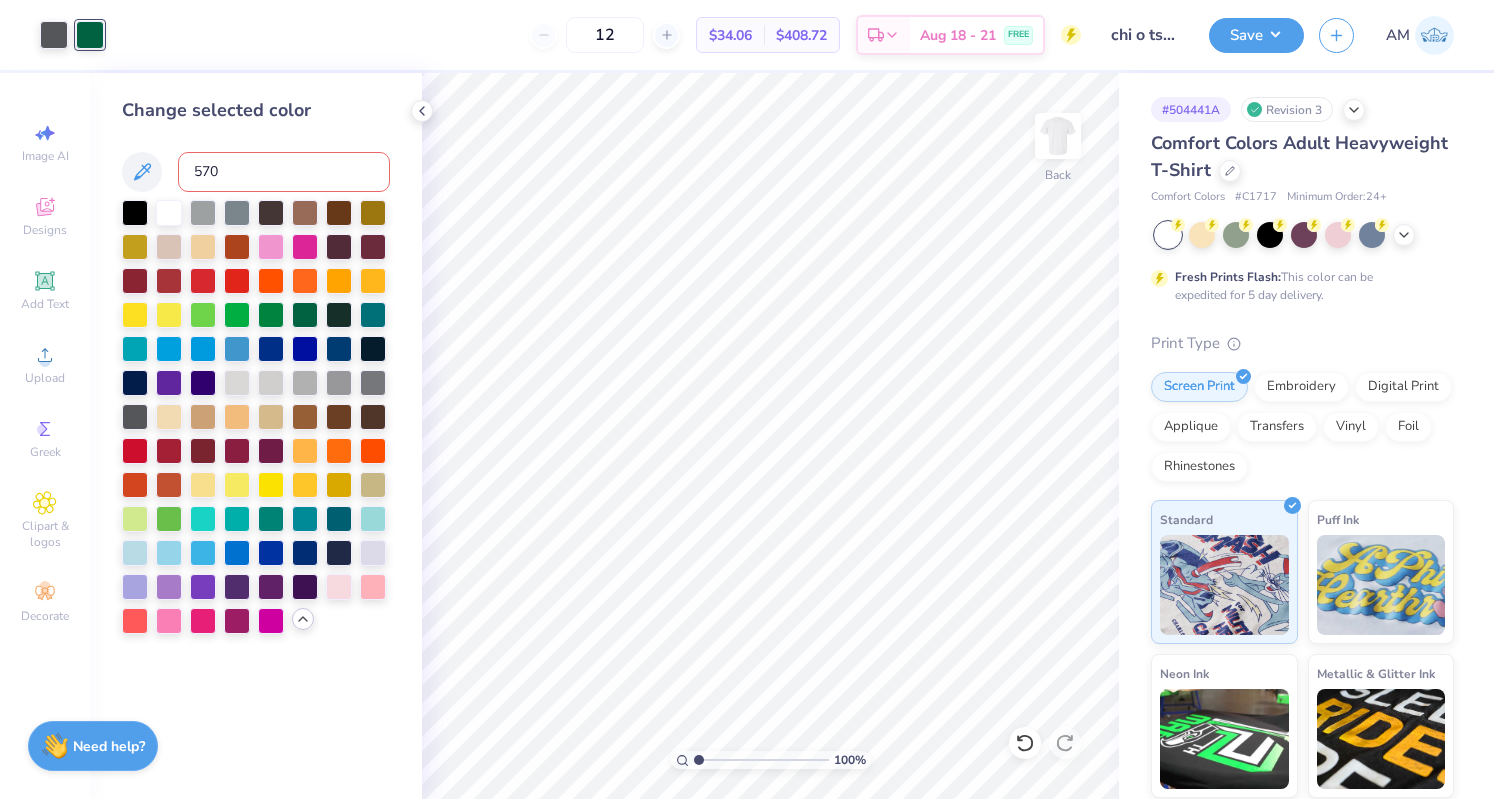 type 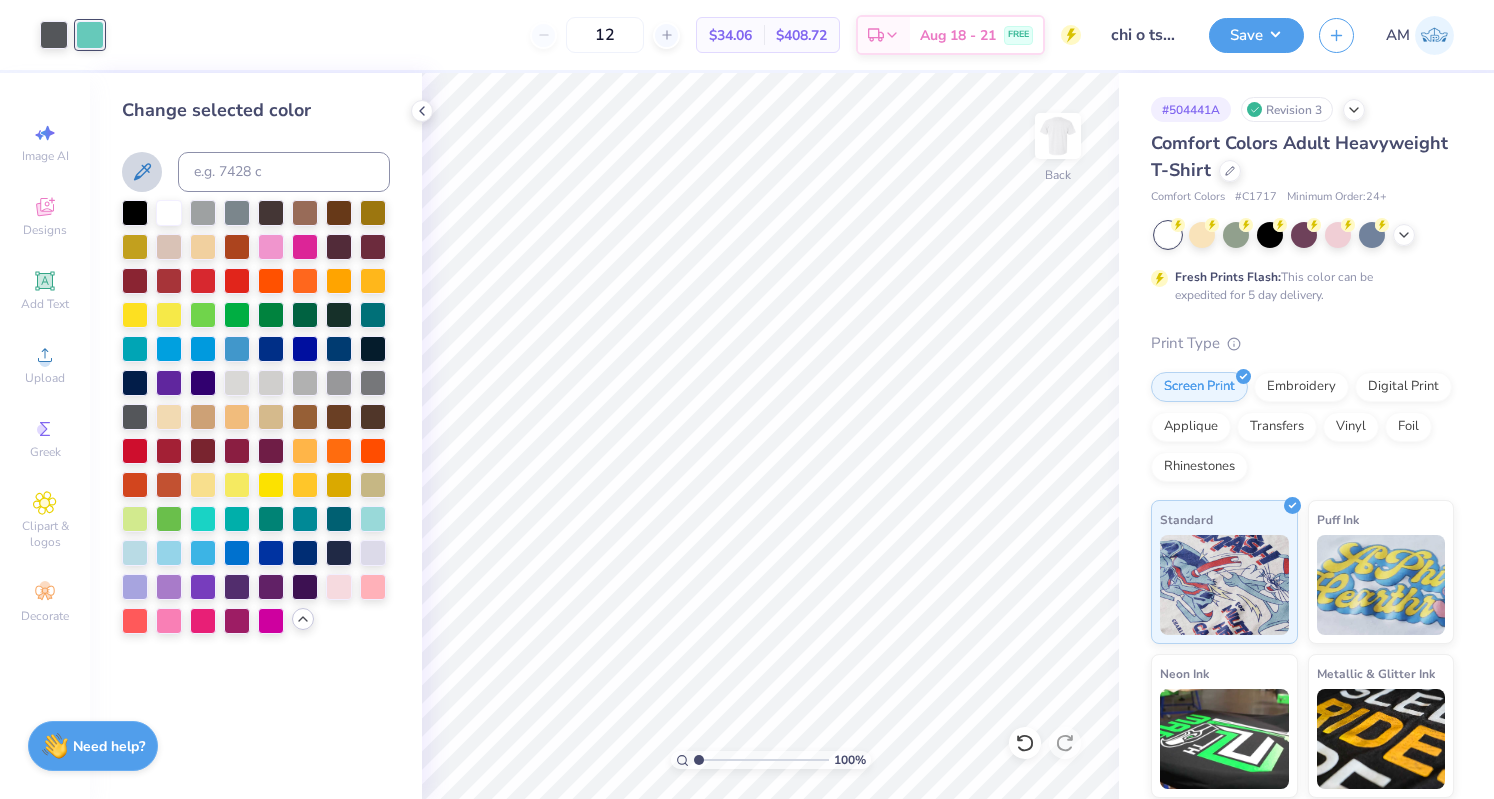 click 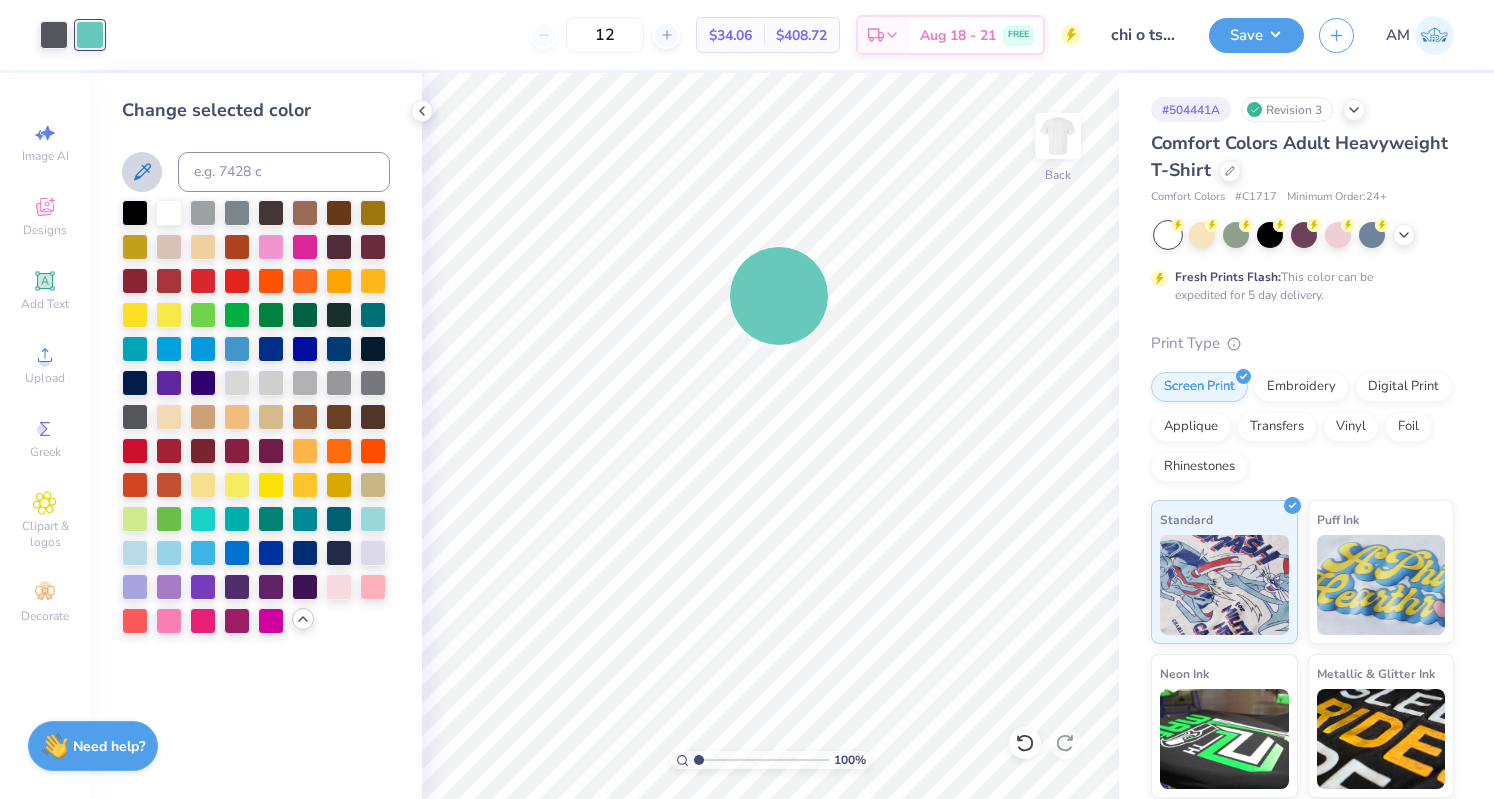 type 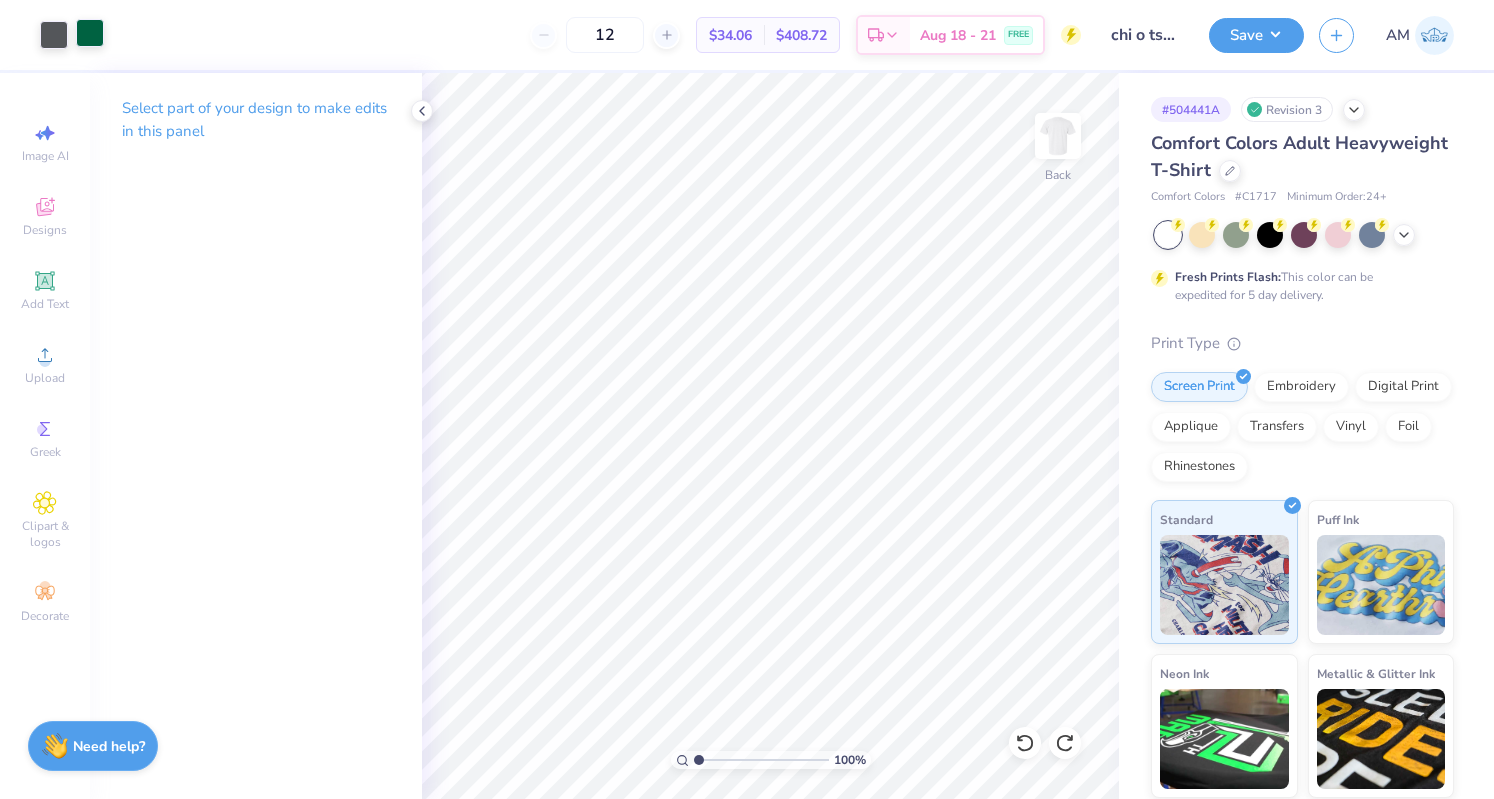 click at bounding box center (90, 33) 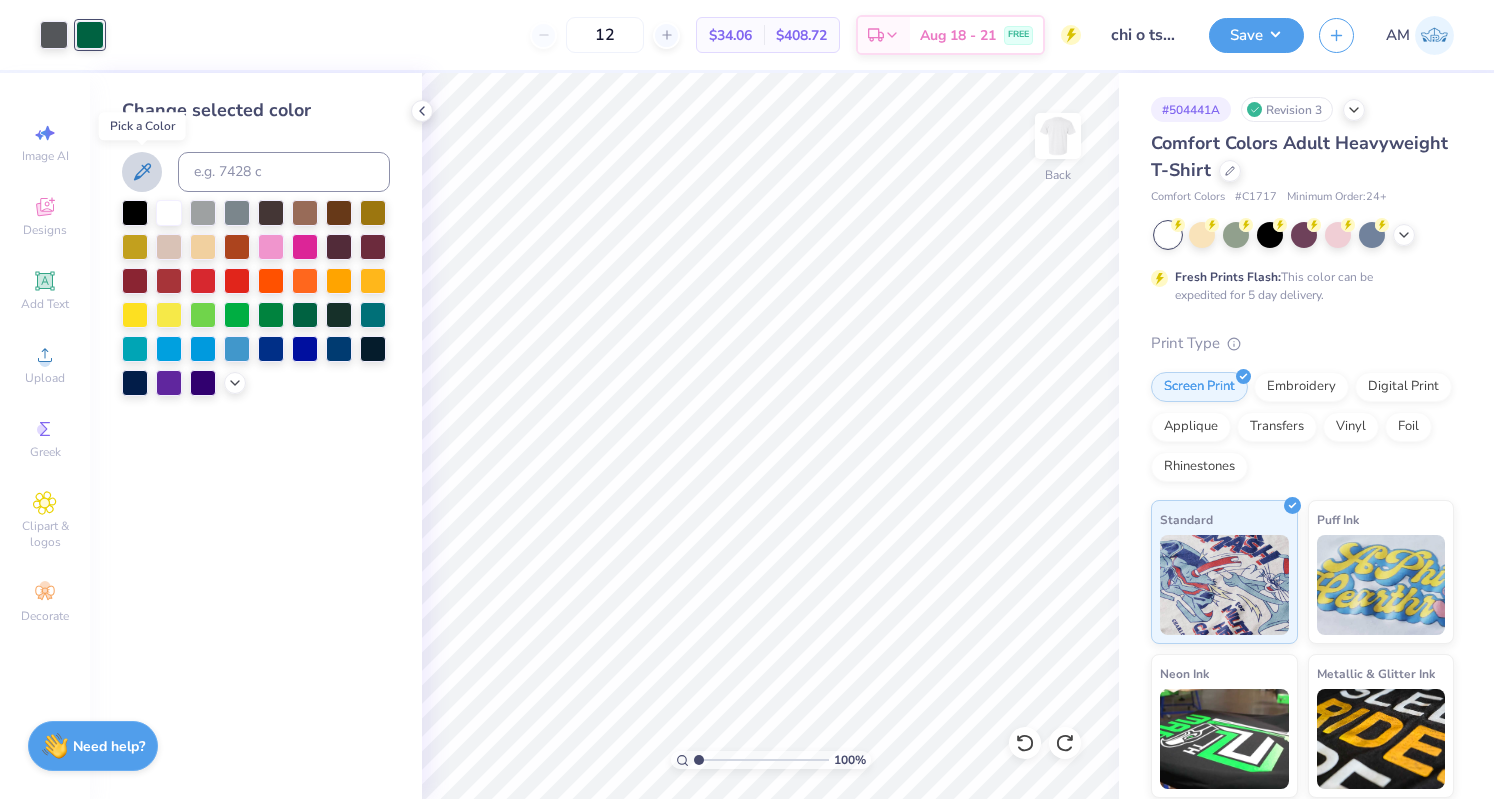 click 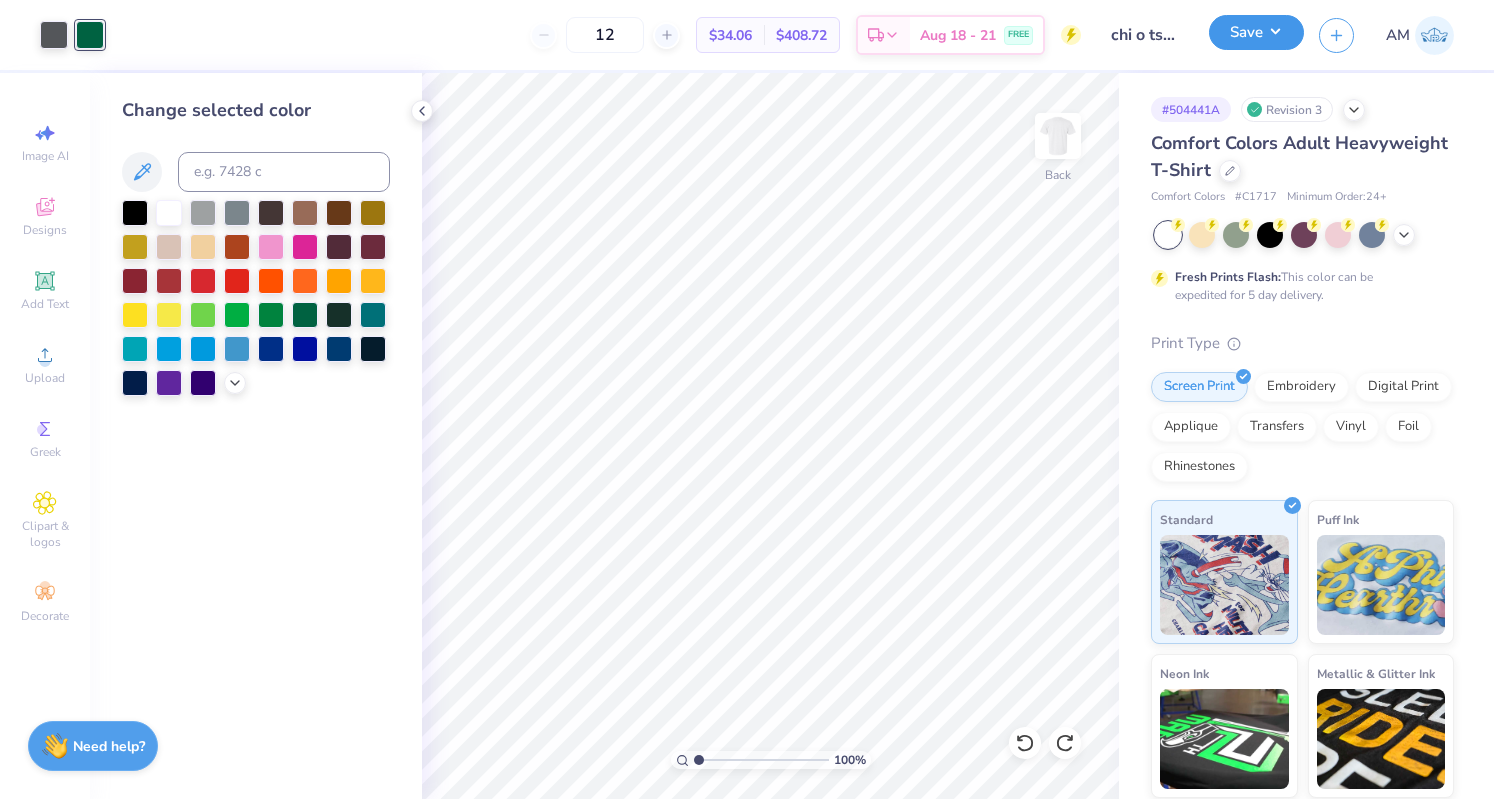 click on "Save" at bounding box center [1256, 32] 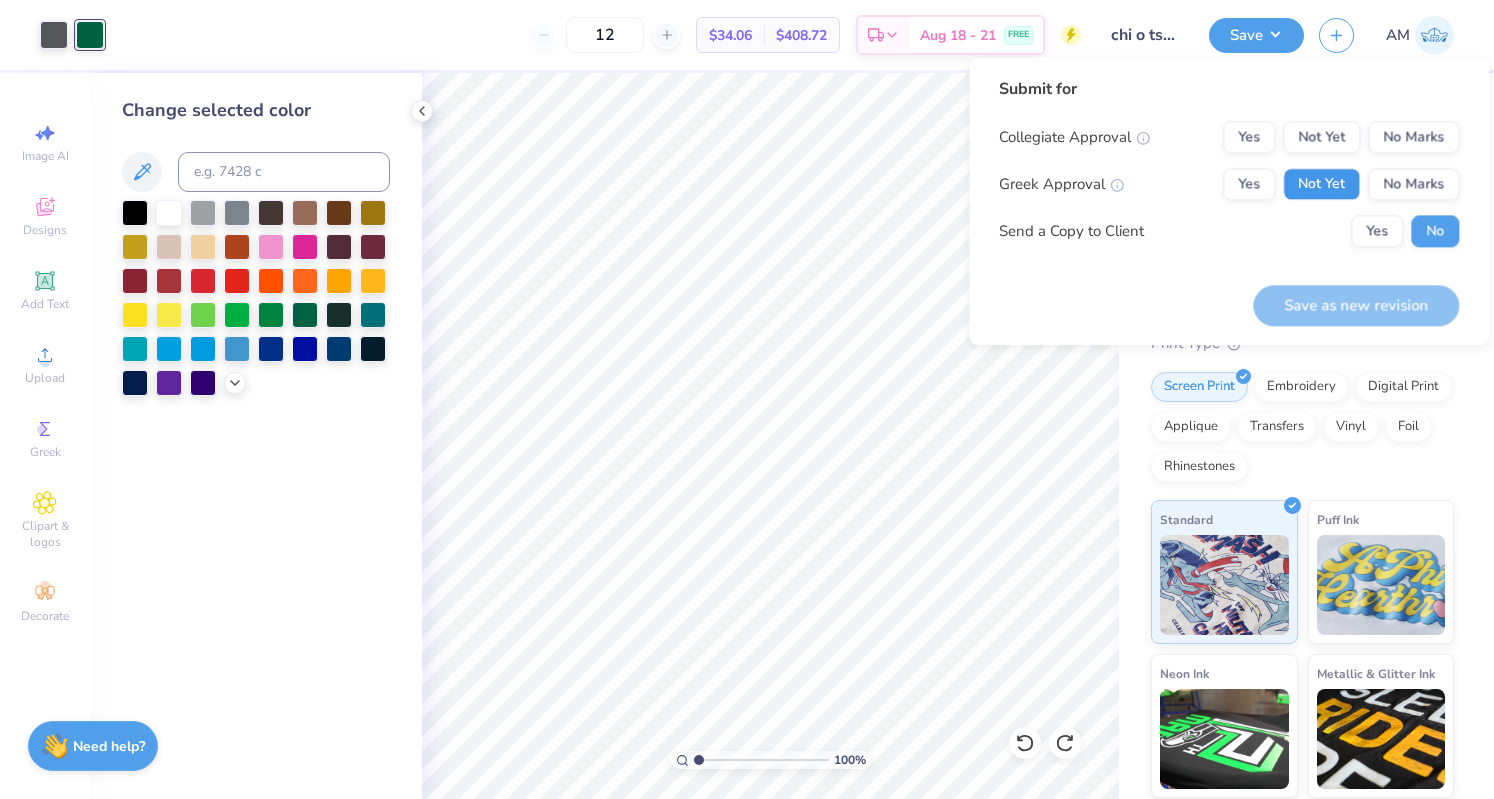 click on "Not Yet" at bounding box center (1321, 184) 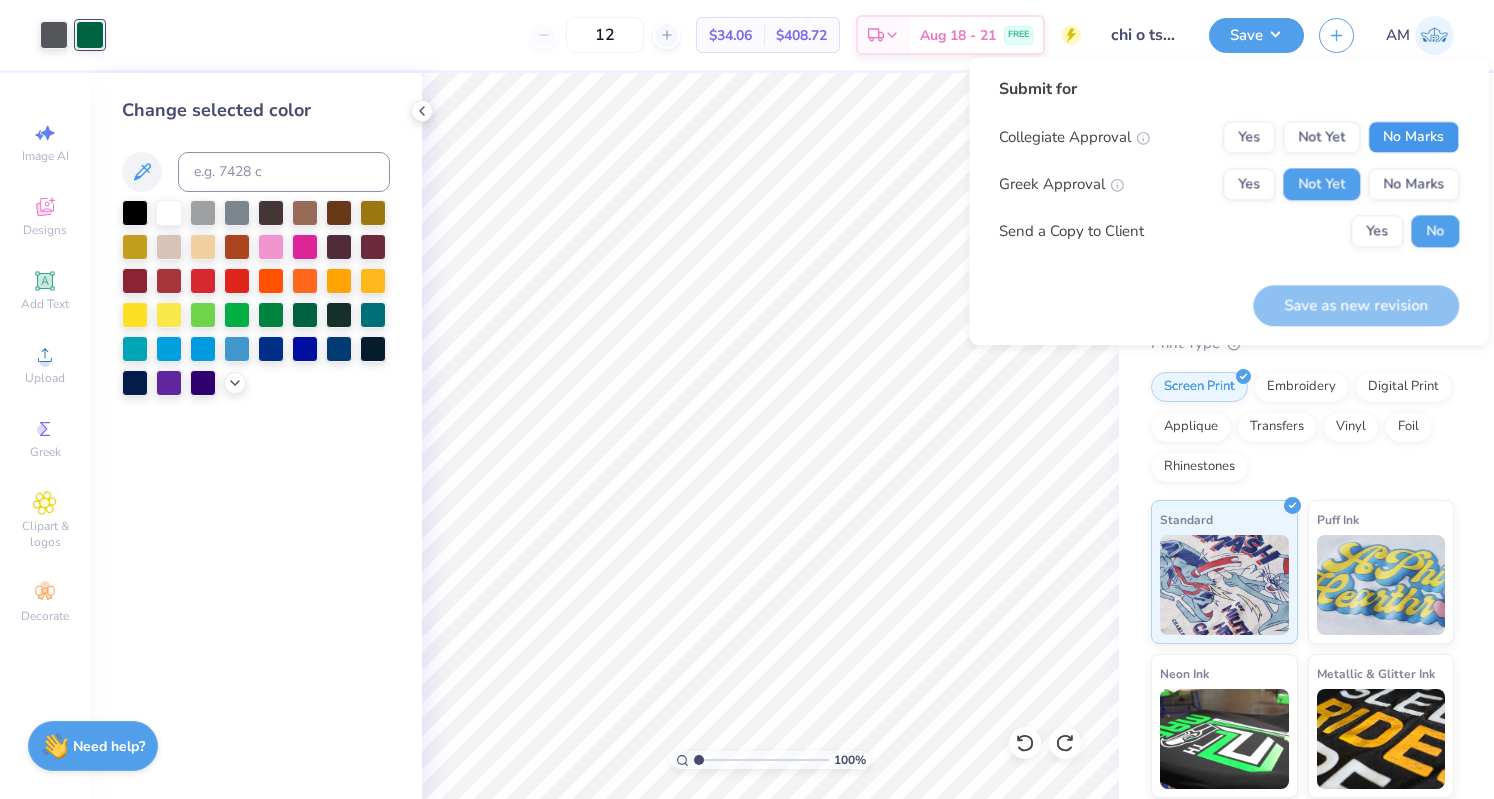 click on "No Marks" at bounding box center (1413, 137) 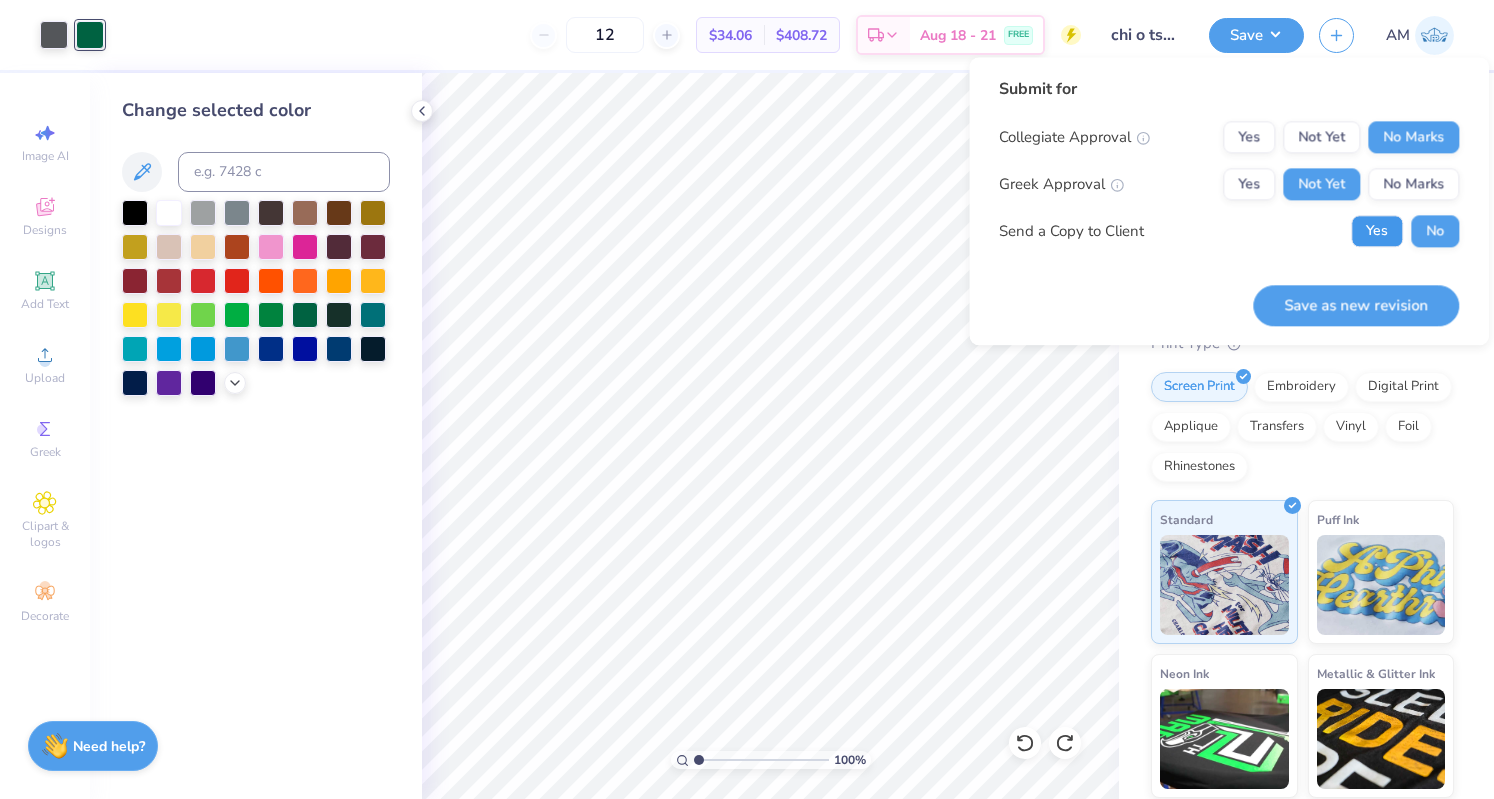 click on "Yes" at bounding box center [1377, 231] 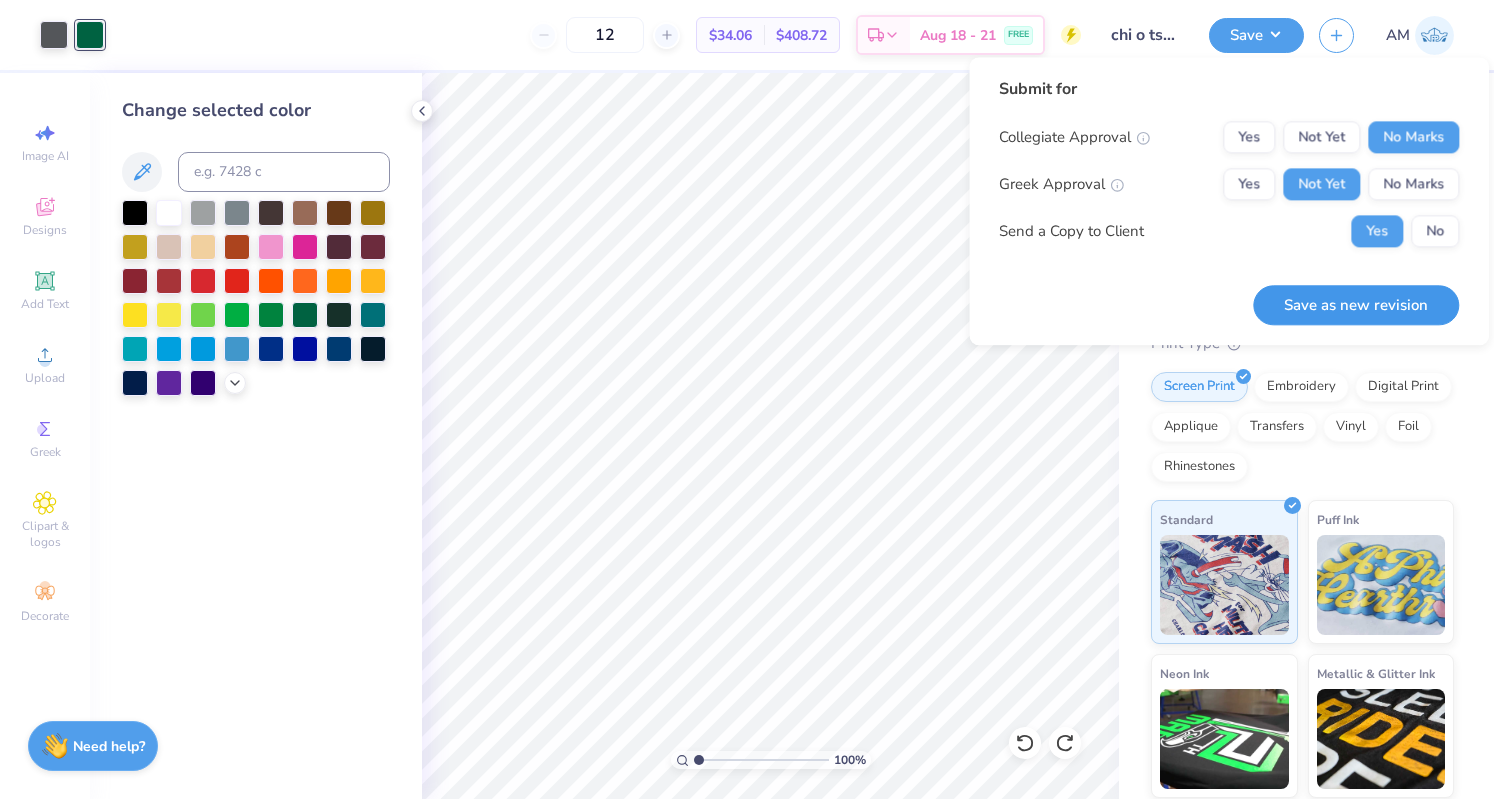 click on "Save as new revision" at bounding box center [1356, 305] 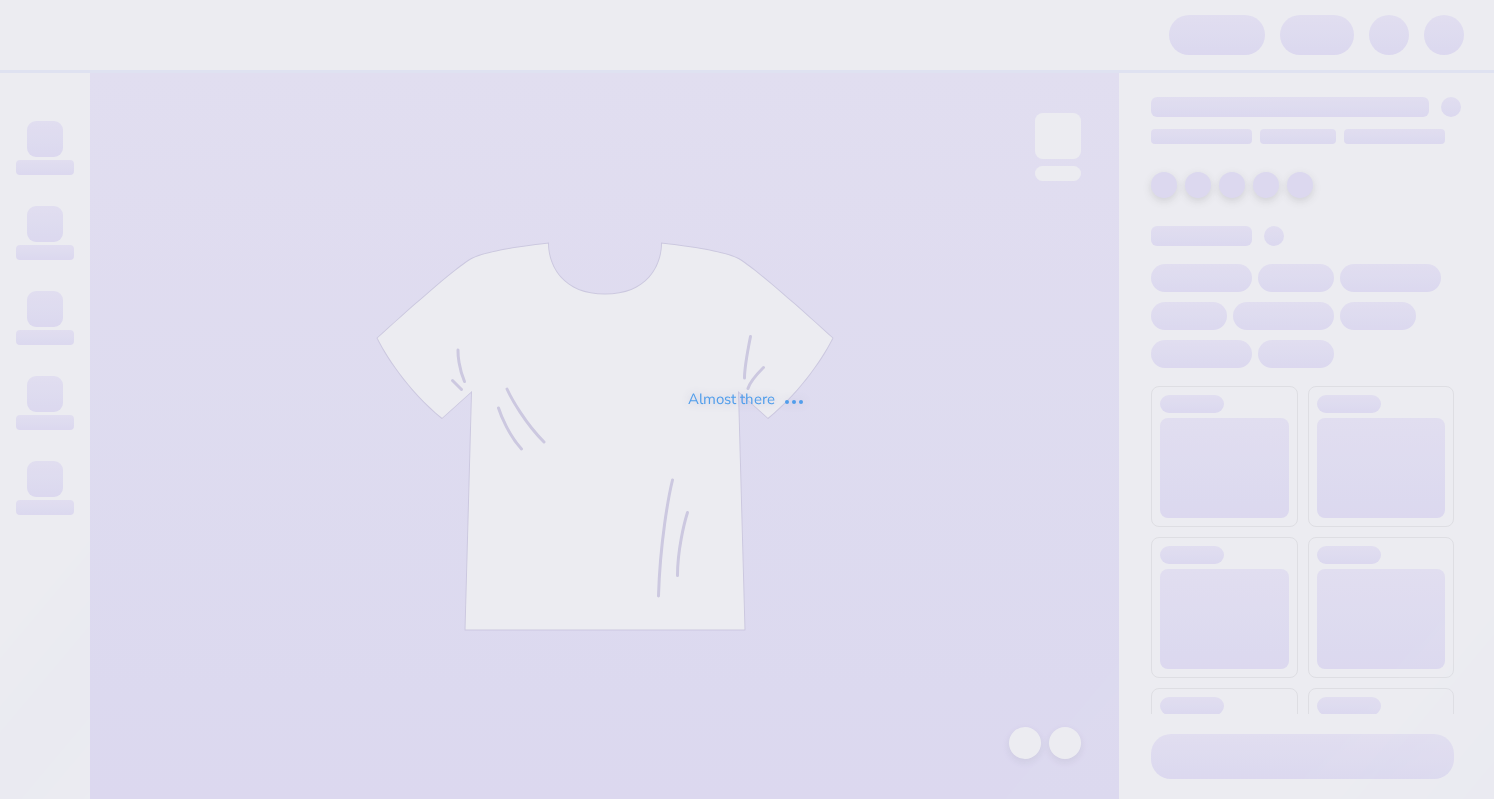 scroll, scrollTop: 0, scrollLeft: 0, axis: both 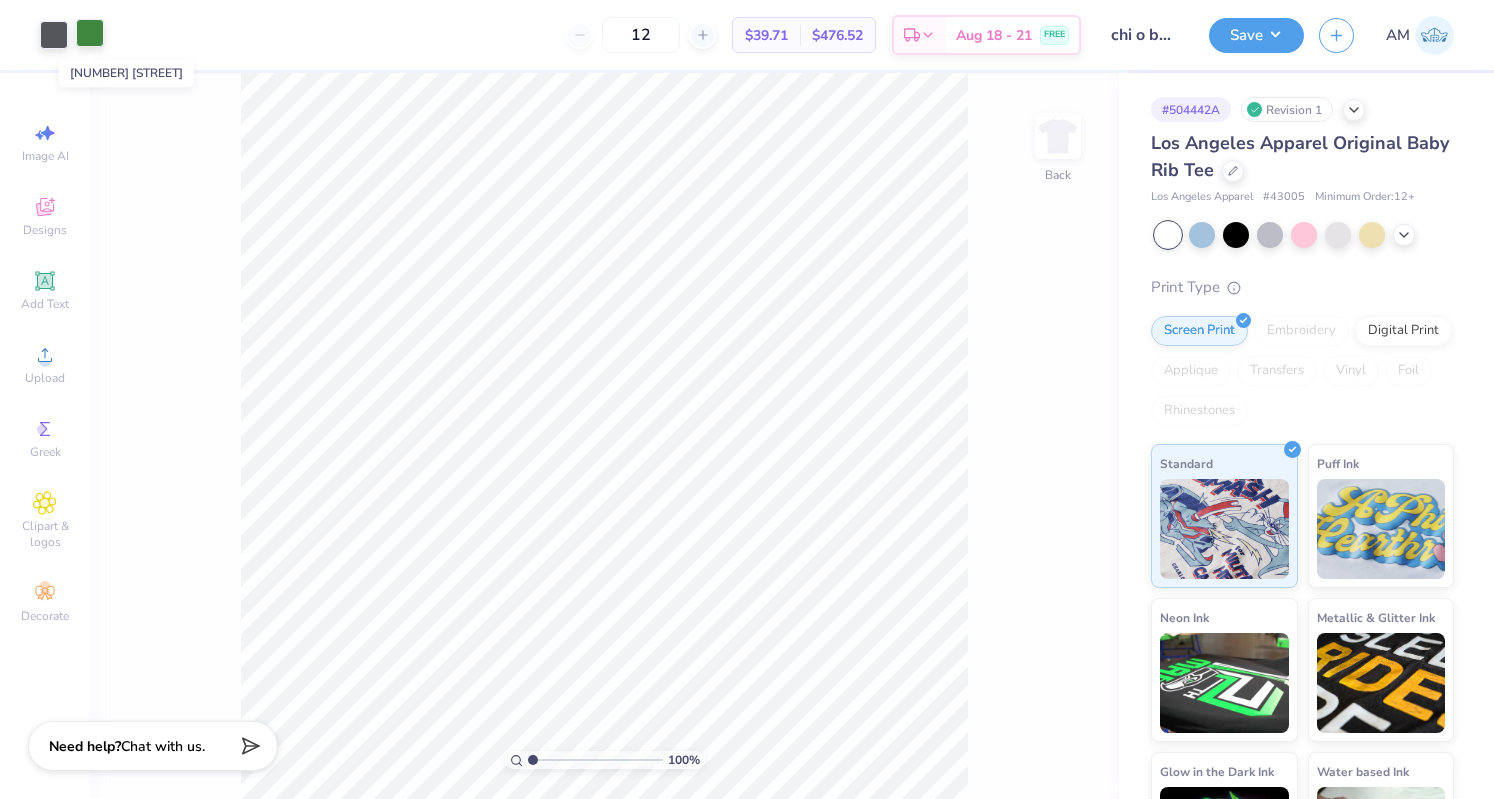 click at bounding box center [90, 33] 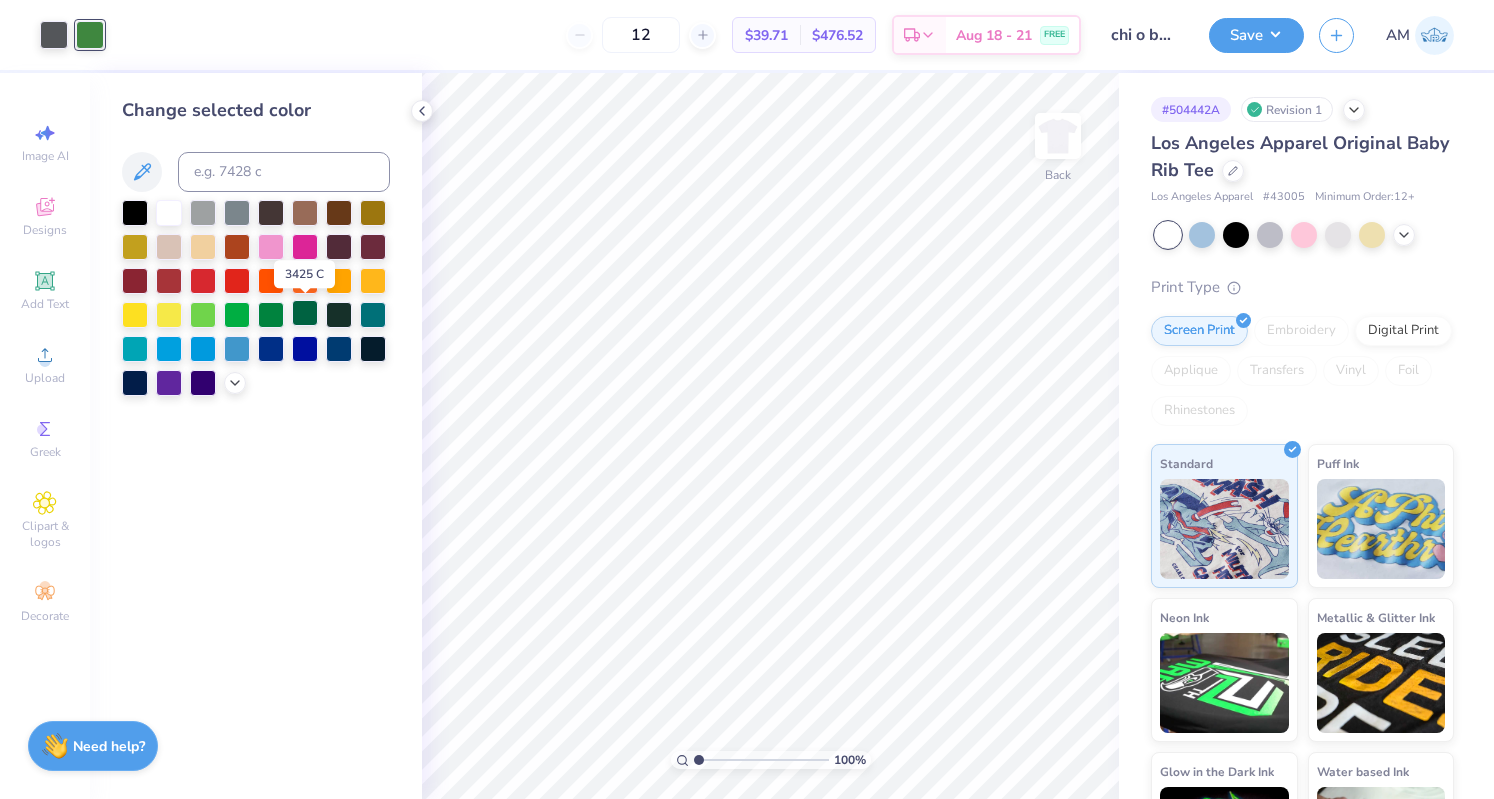 click at bounding box center [305, 313] 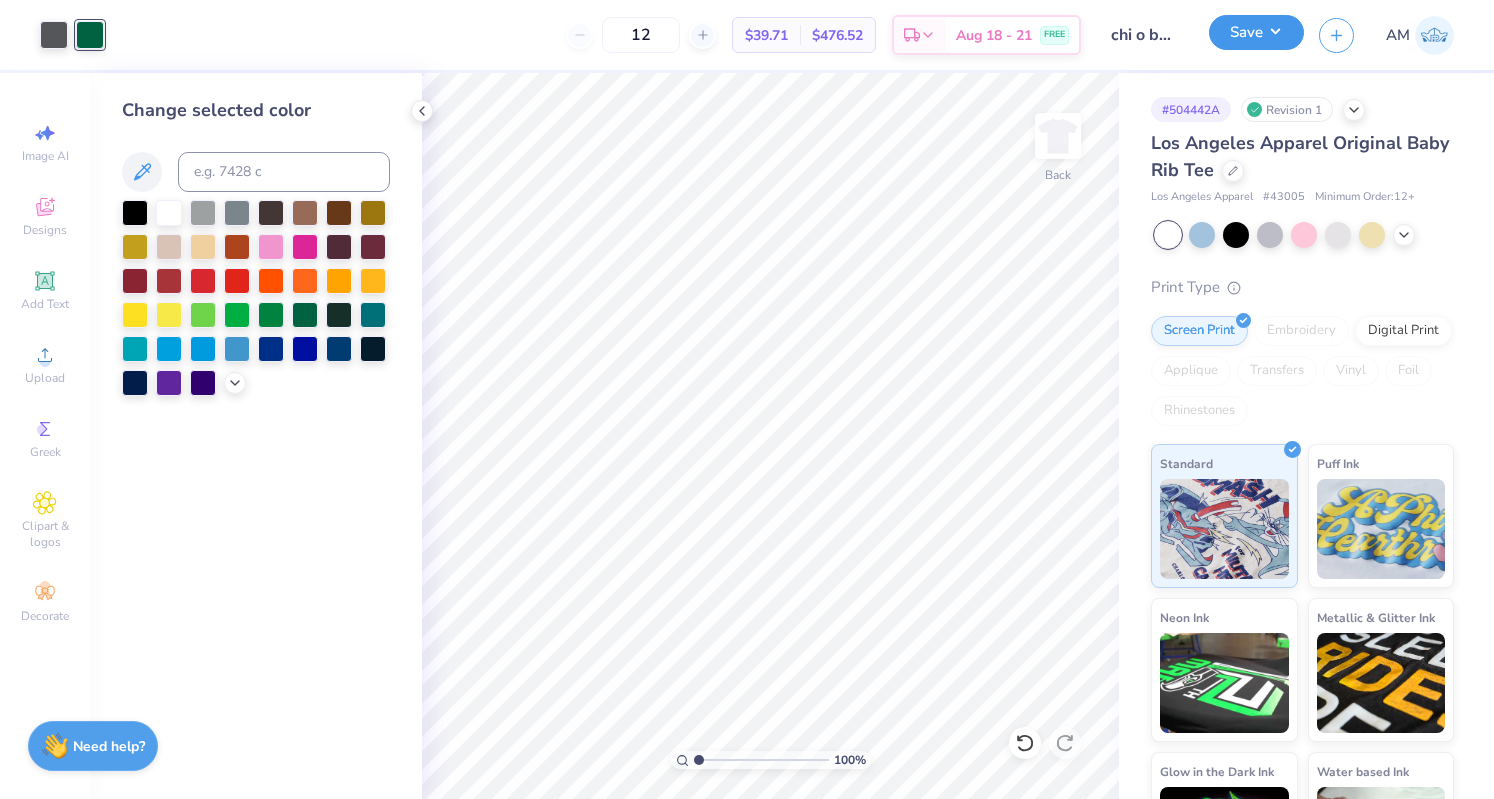 click on "Save" at bounding box center [1256, 32] 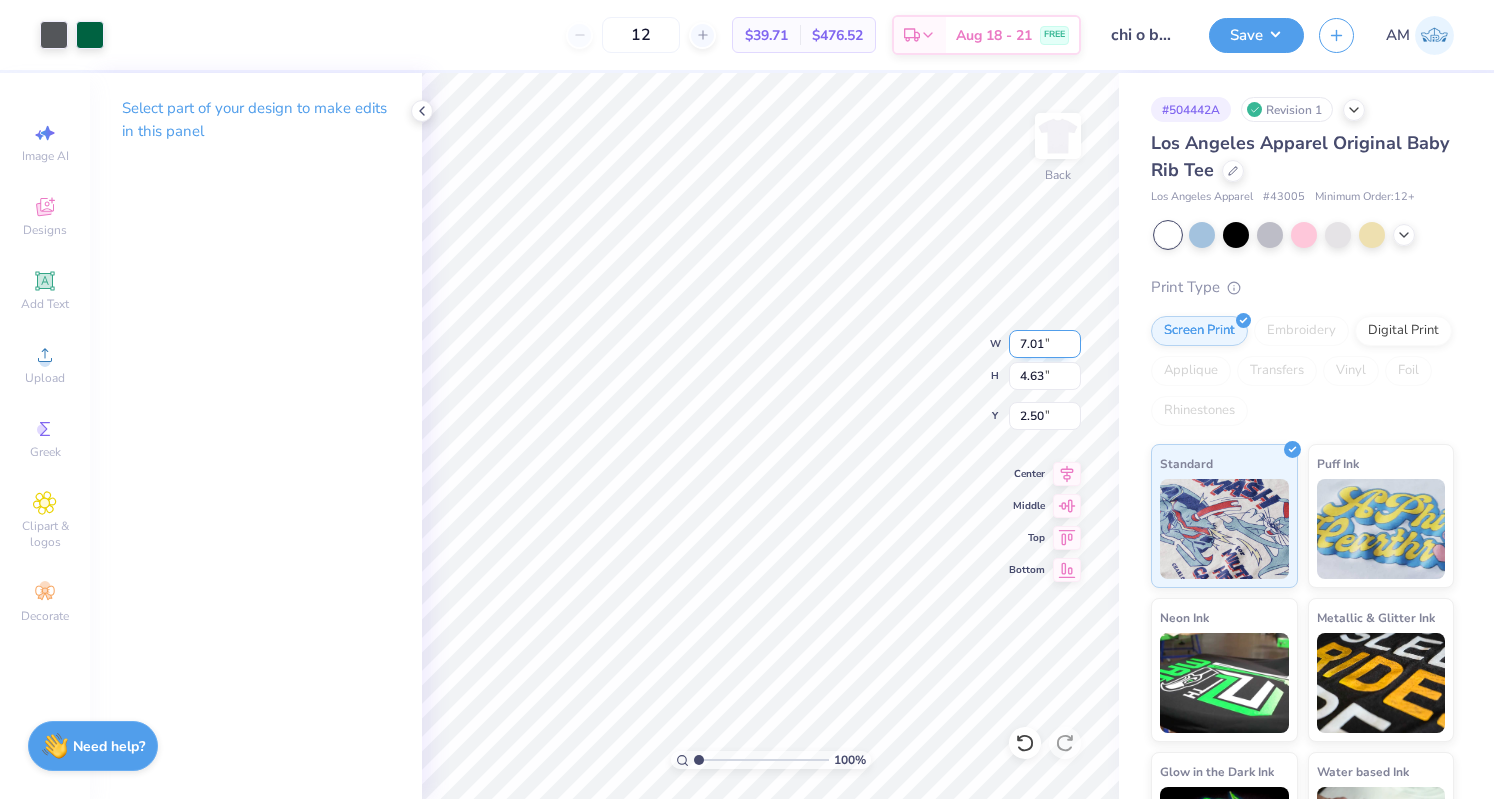 click on "7.01" at bounding box center (1045, 344) 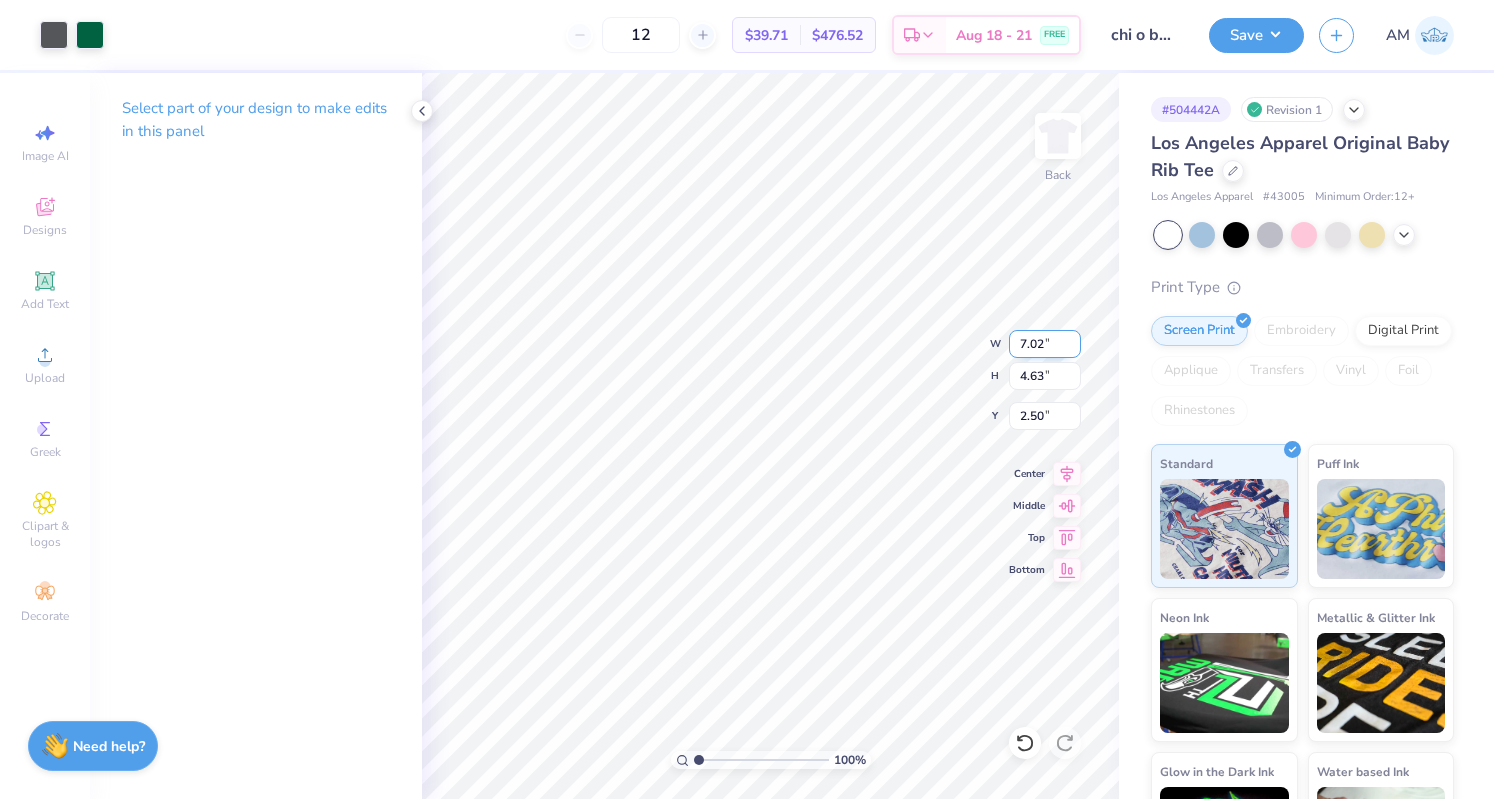 click on "7.02" at bounding box center [1045, 344] 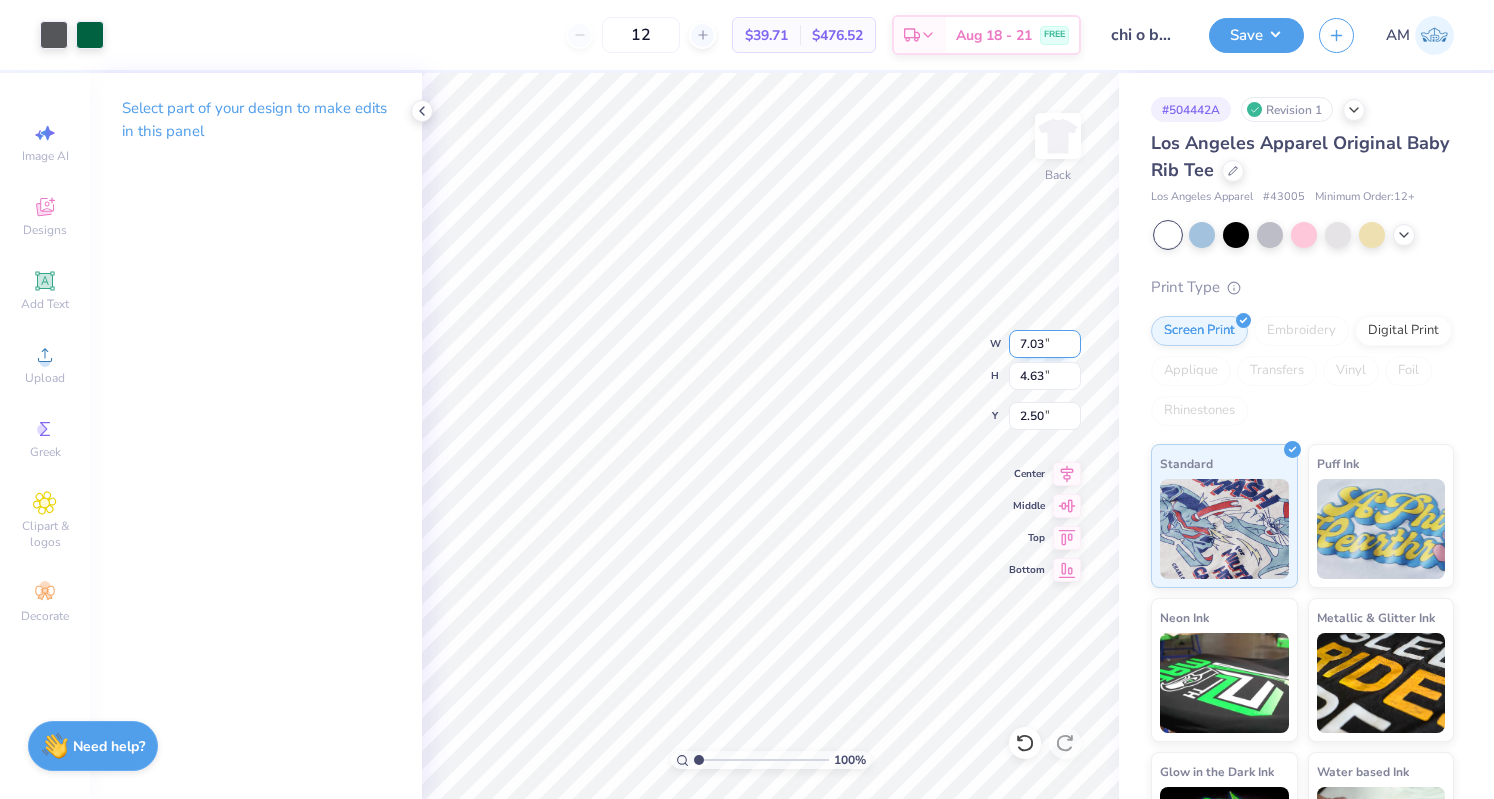 click on "7.03" at bounding box center (1045, 344) 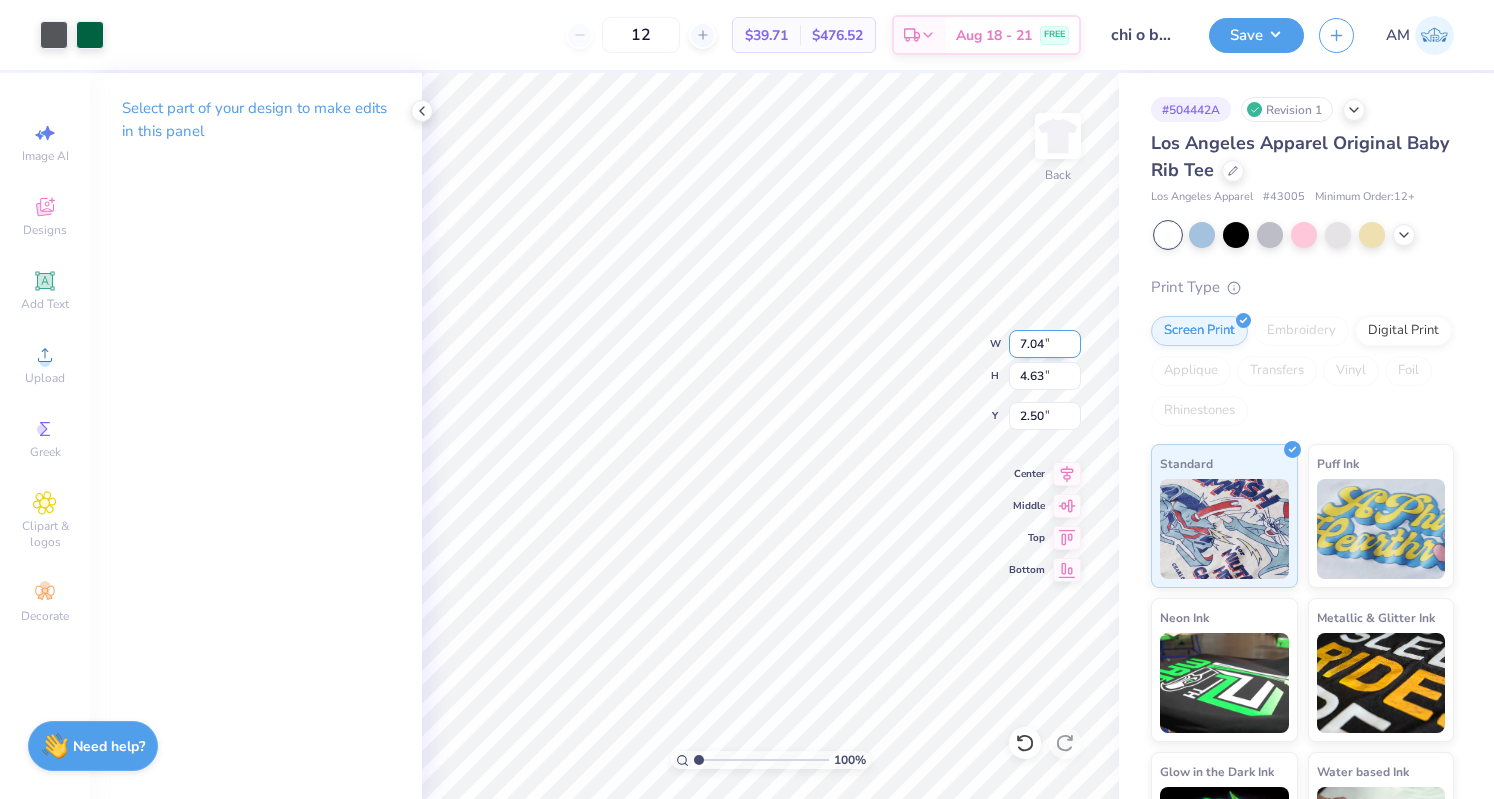 click on "7.04" at bounding box center [1045, 344] 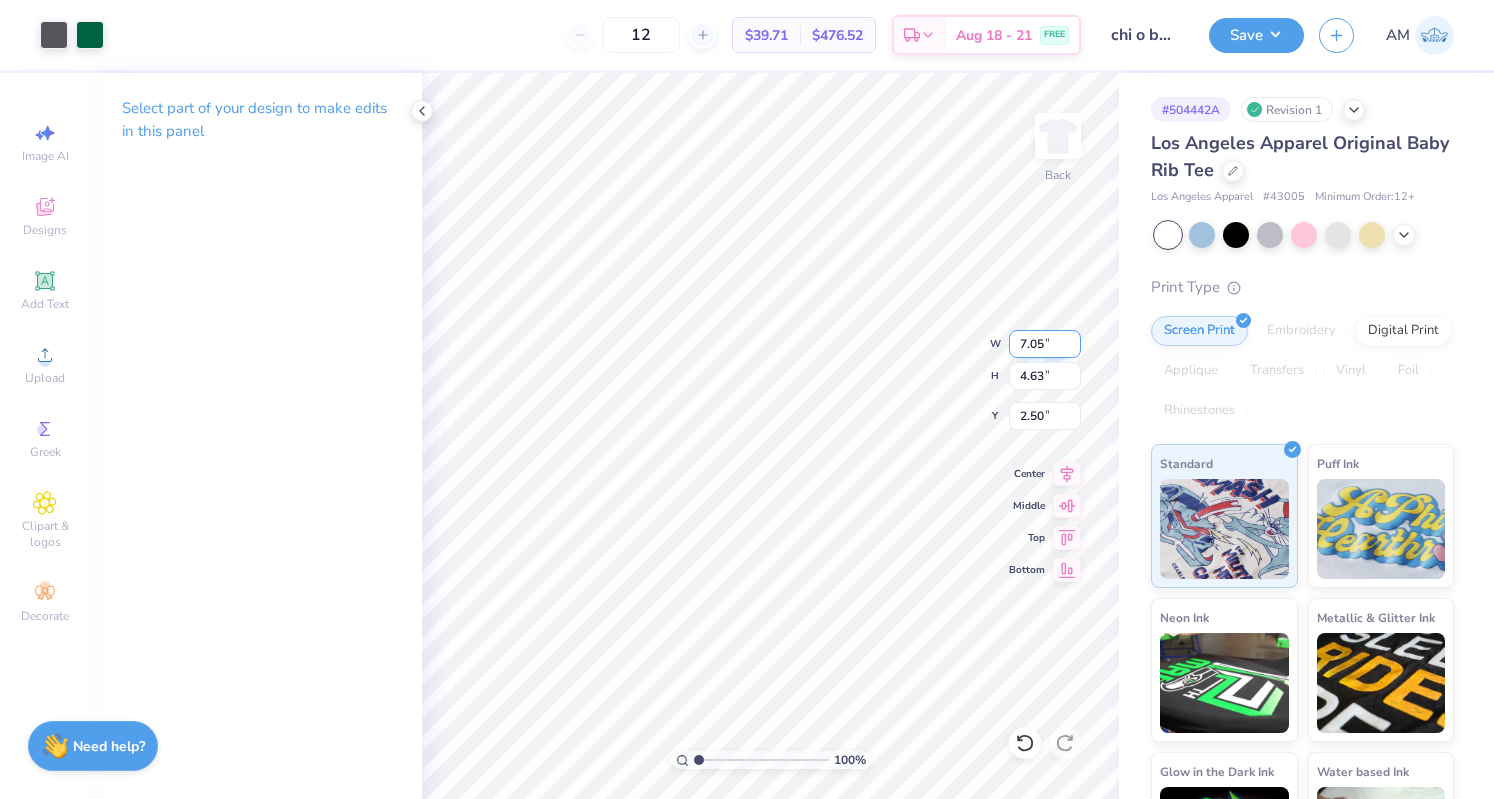 click on "7.05" at bounding box center (1045, 344) 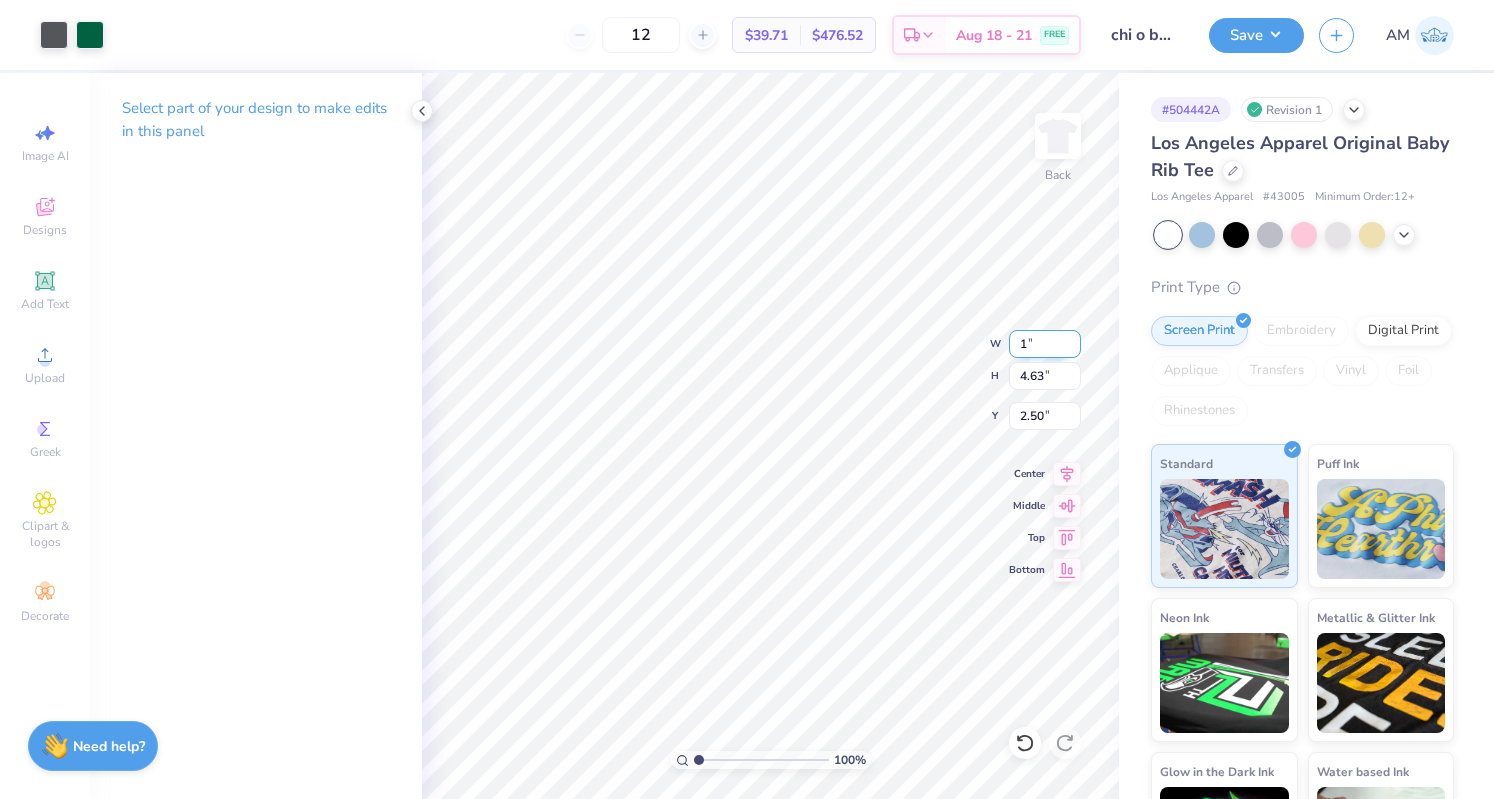 type on "10" 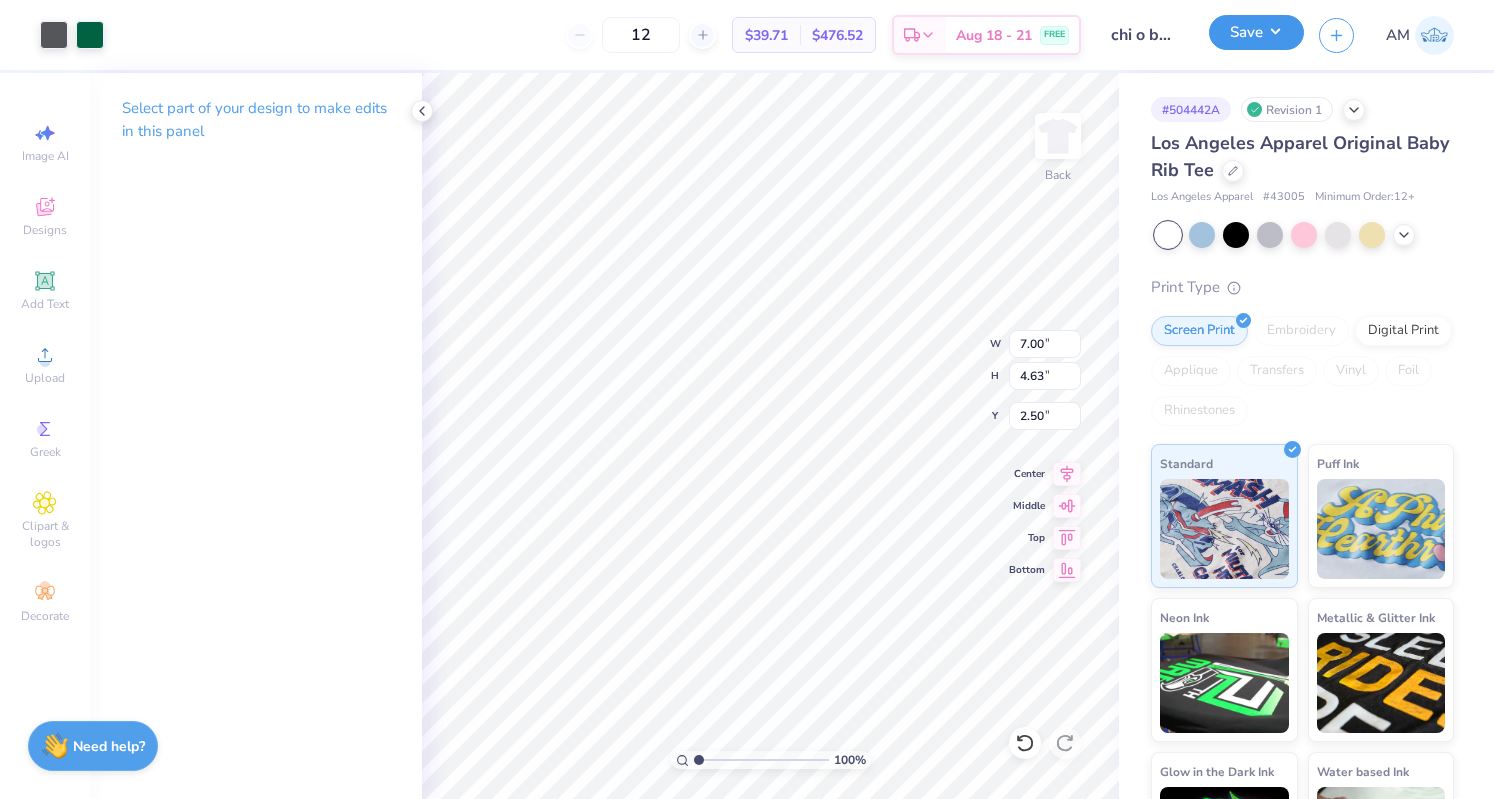 click on "Save" at bounding box center (1256, 32) 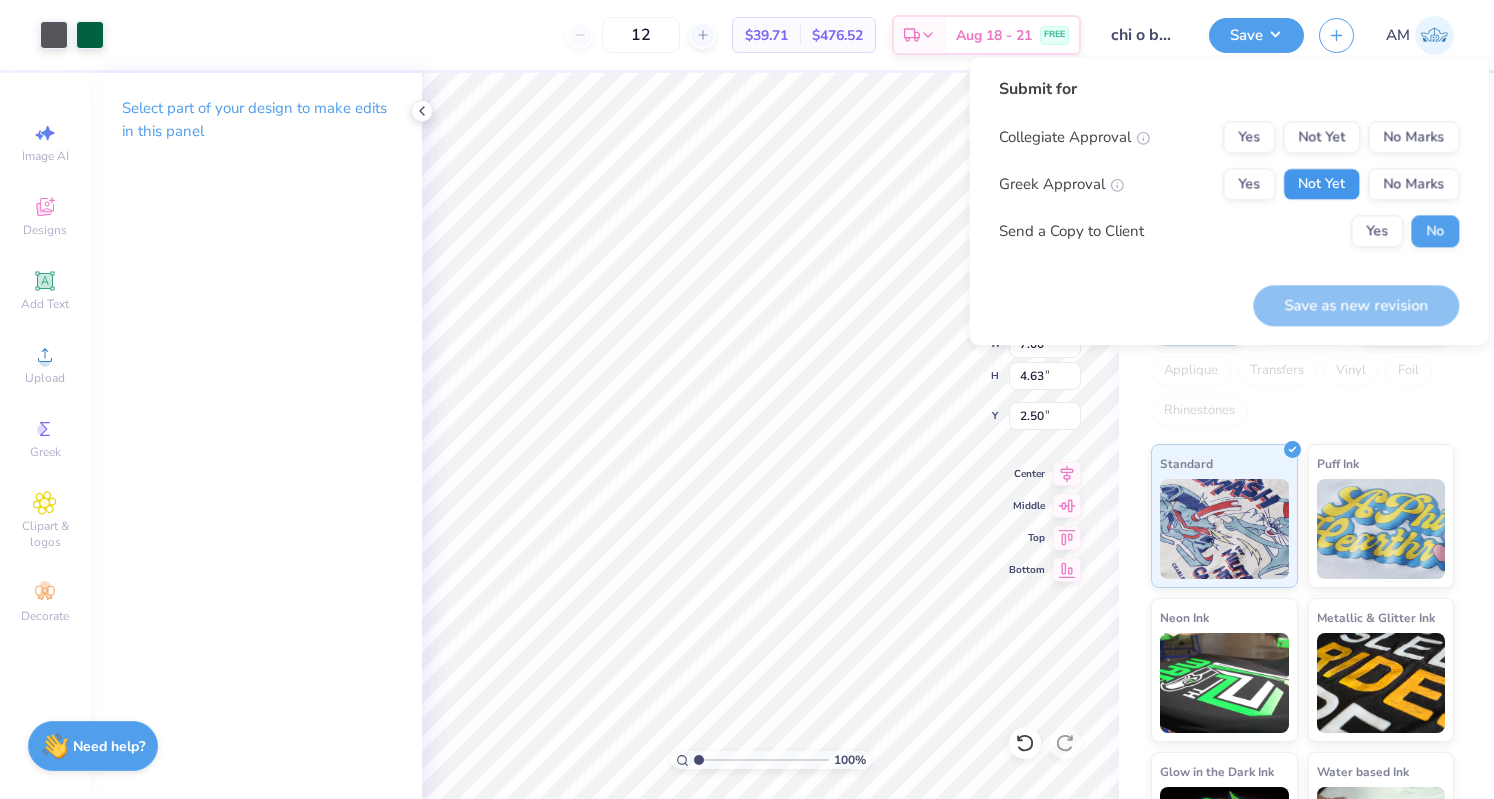 click on "Not Yet" at bounding box center [1321, 184] 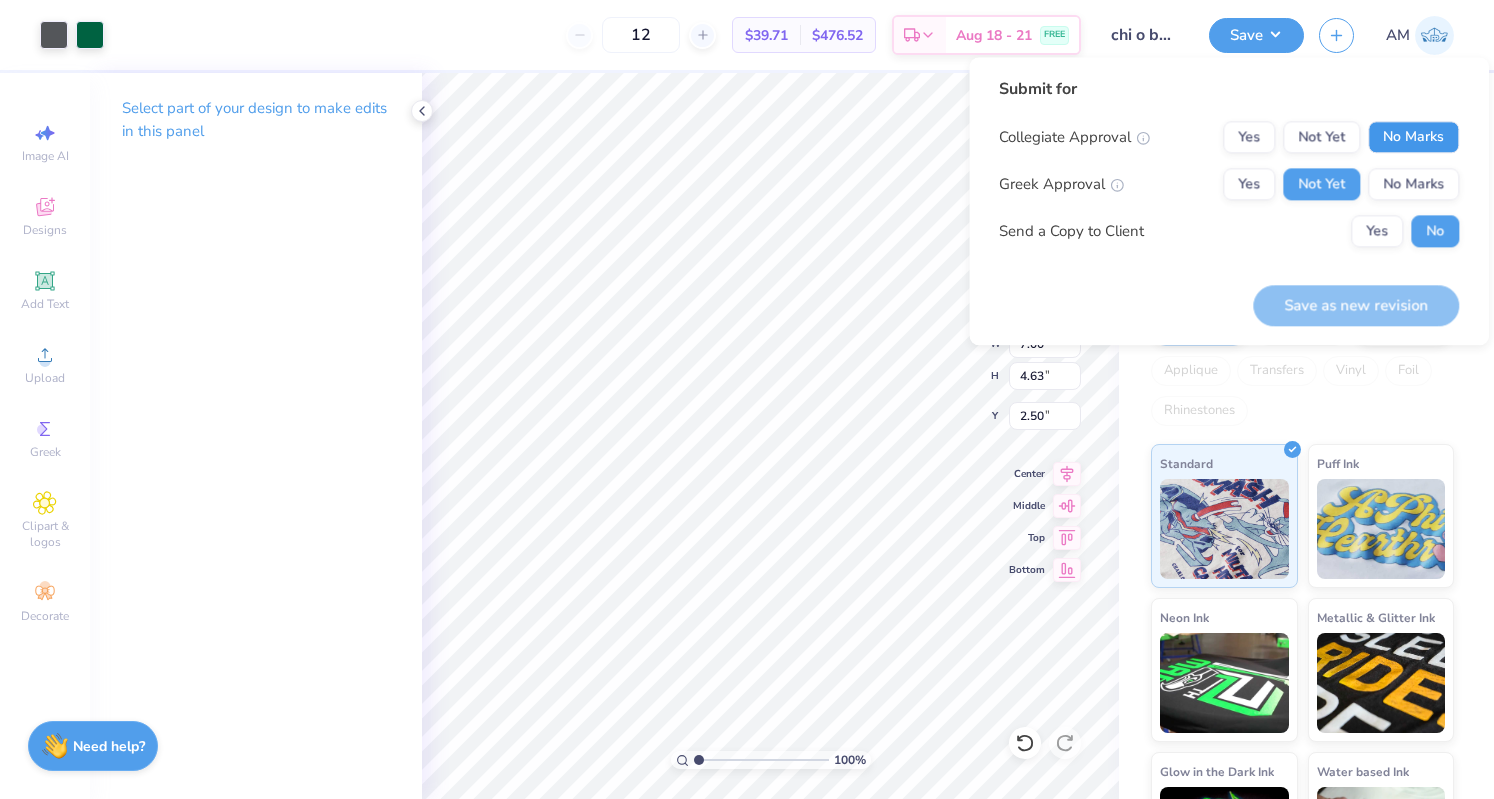 click on "No Marks" at bounding box center (1413, 137) 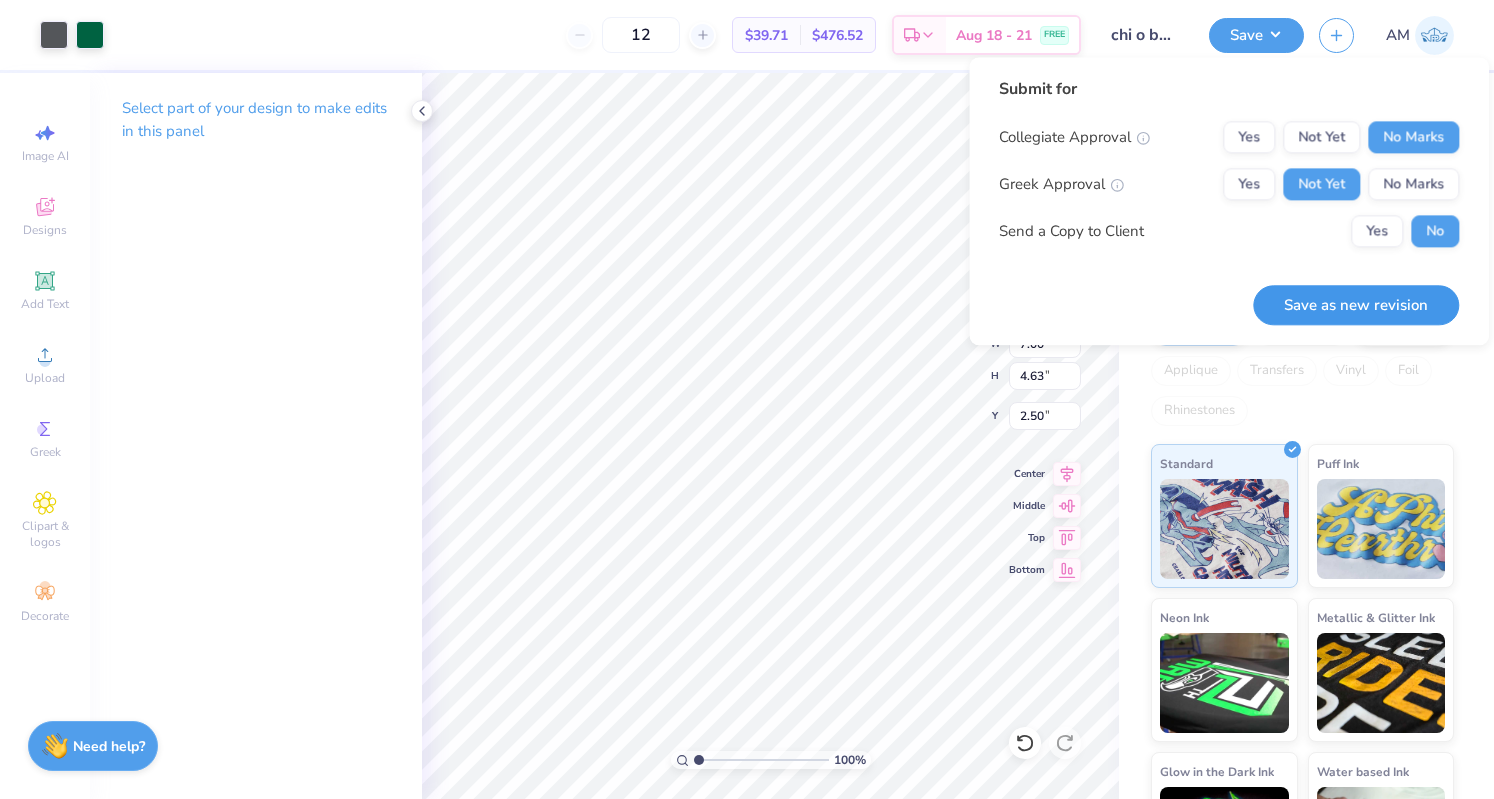 click on "Save as new revision" at bounding box center [1356, 305] 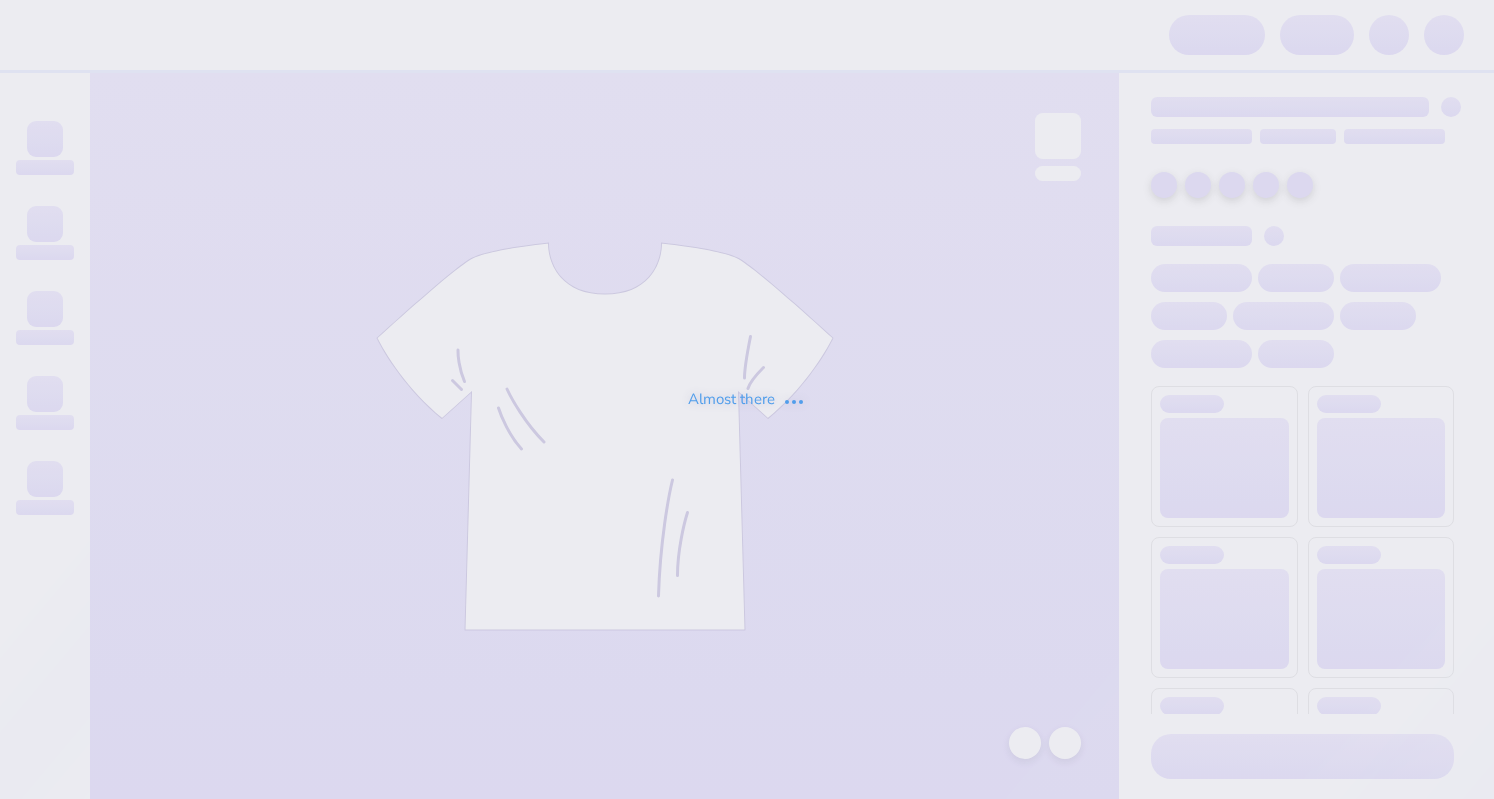 scroll, scrollTop: 0, scrollLeft: 0, axis: both 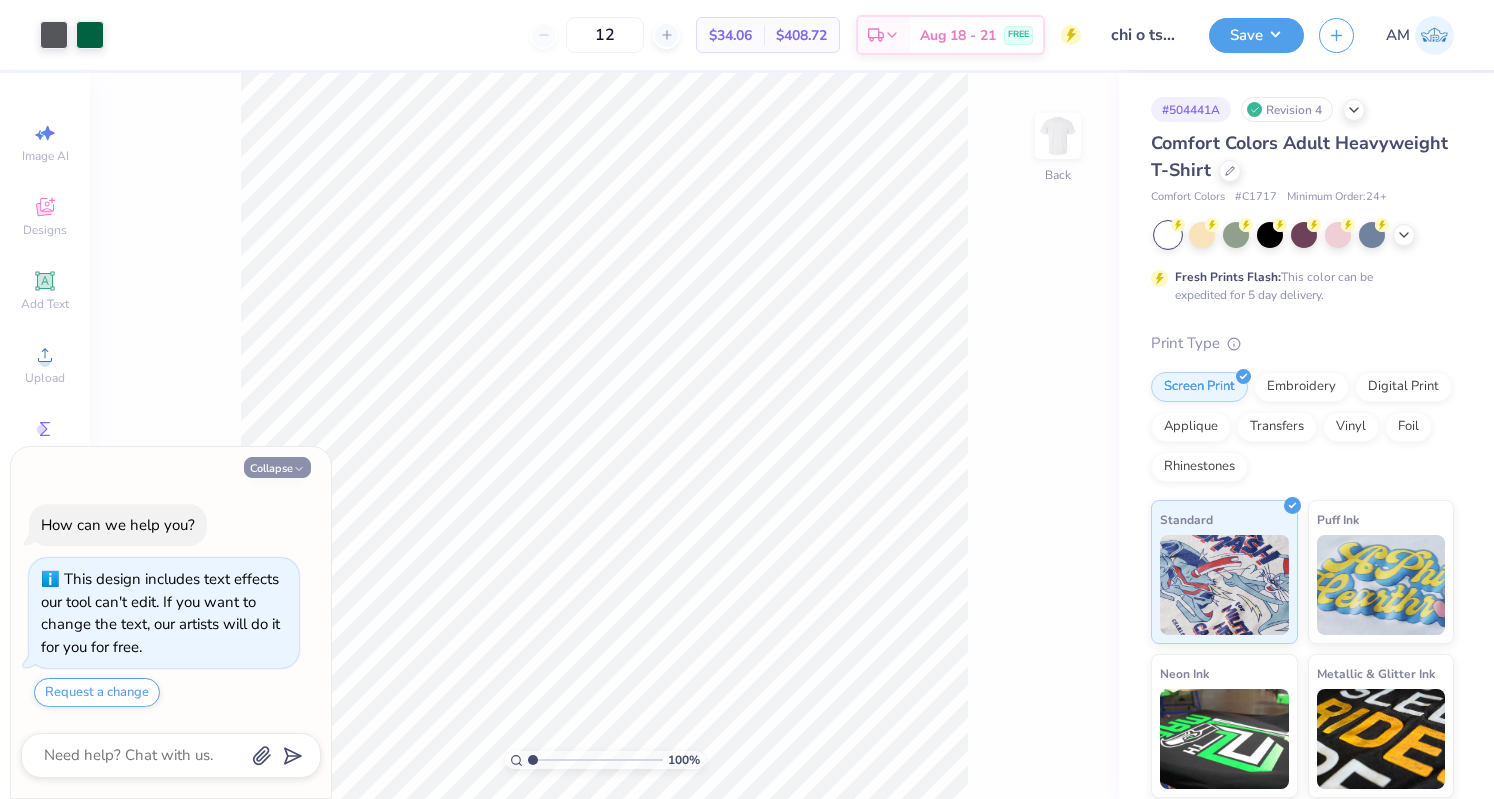 click on "Collapse" at bounding box center (277, 467) 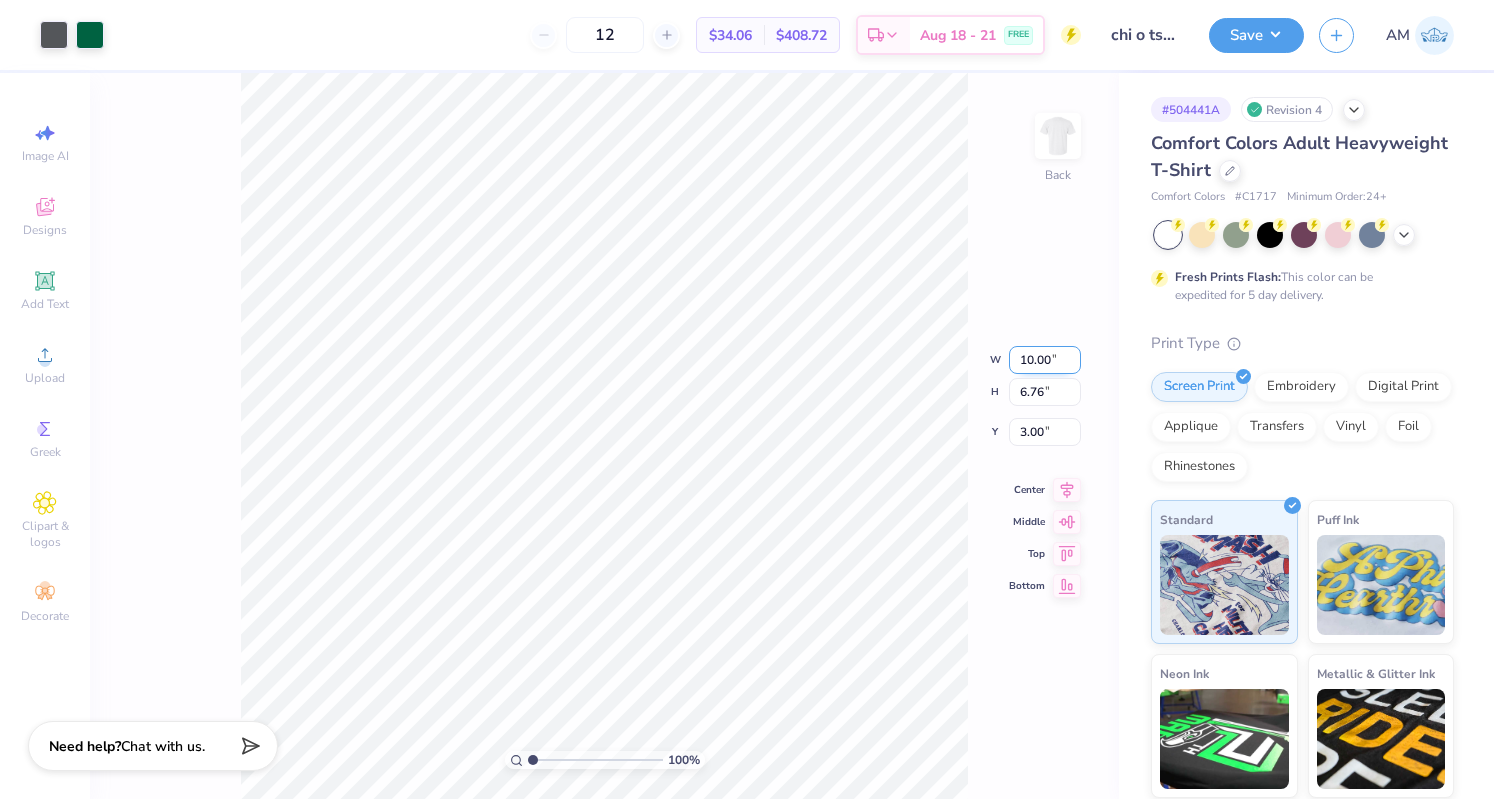 click on "10.00" at bounding box center [1045, 360] 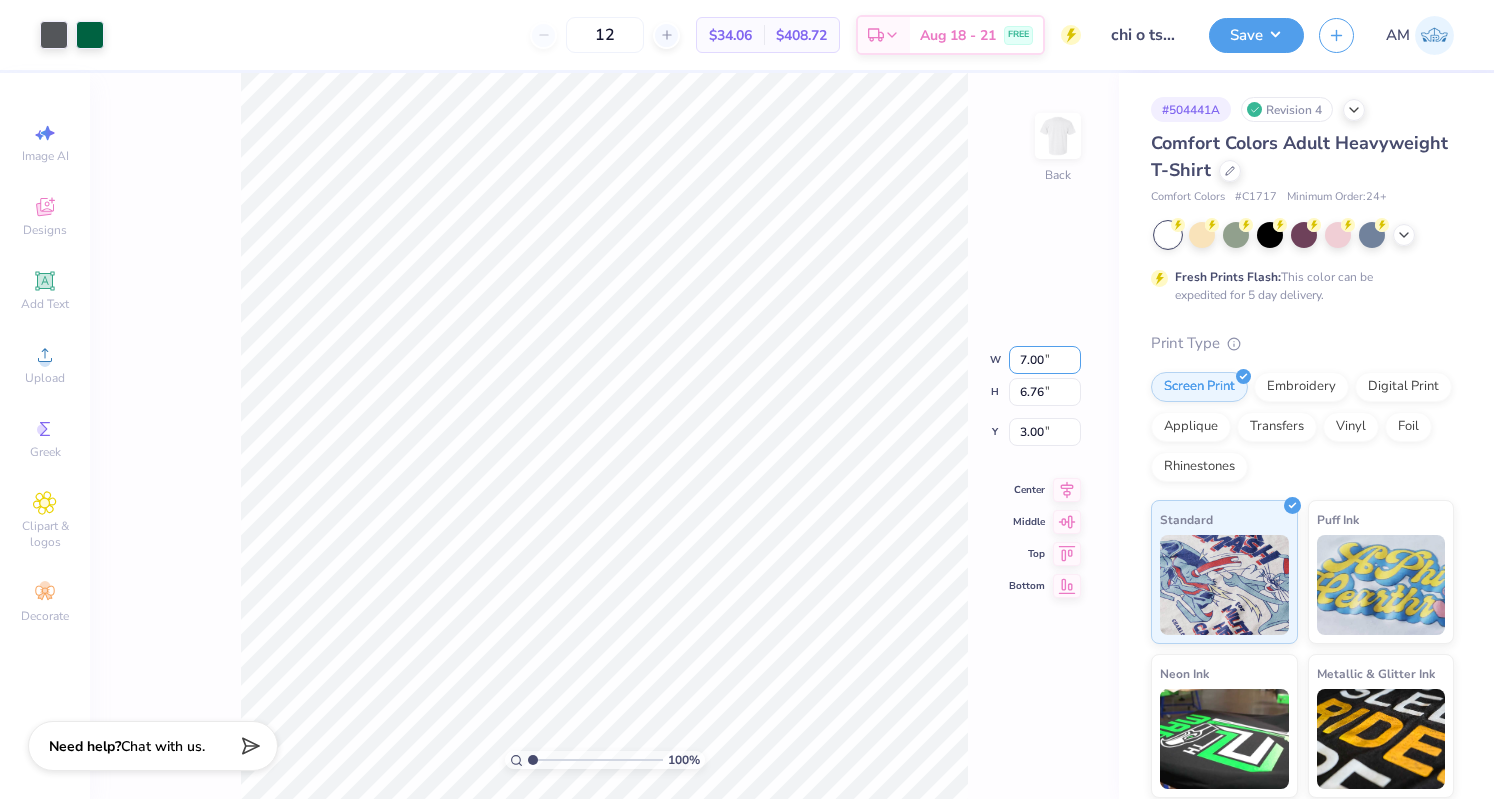 type on "7.00" 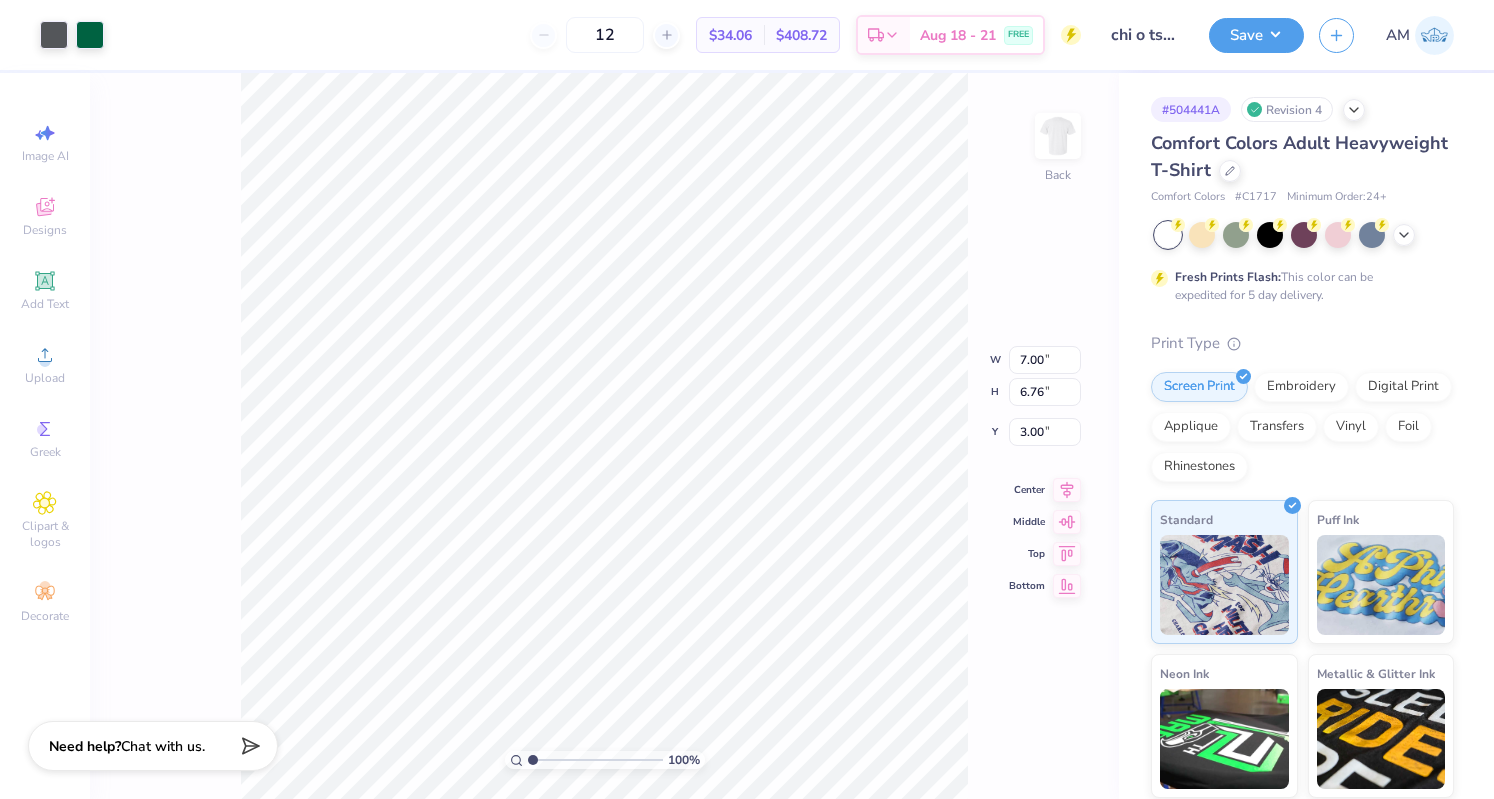 click on "100  % Back W 7.00 7.00 " H 6.76 6.76 " Y 3.00 3.00 " Center Middle Top Bottom" at bounding box center [604, 436] 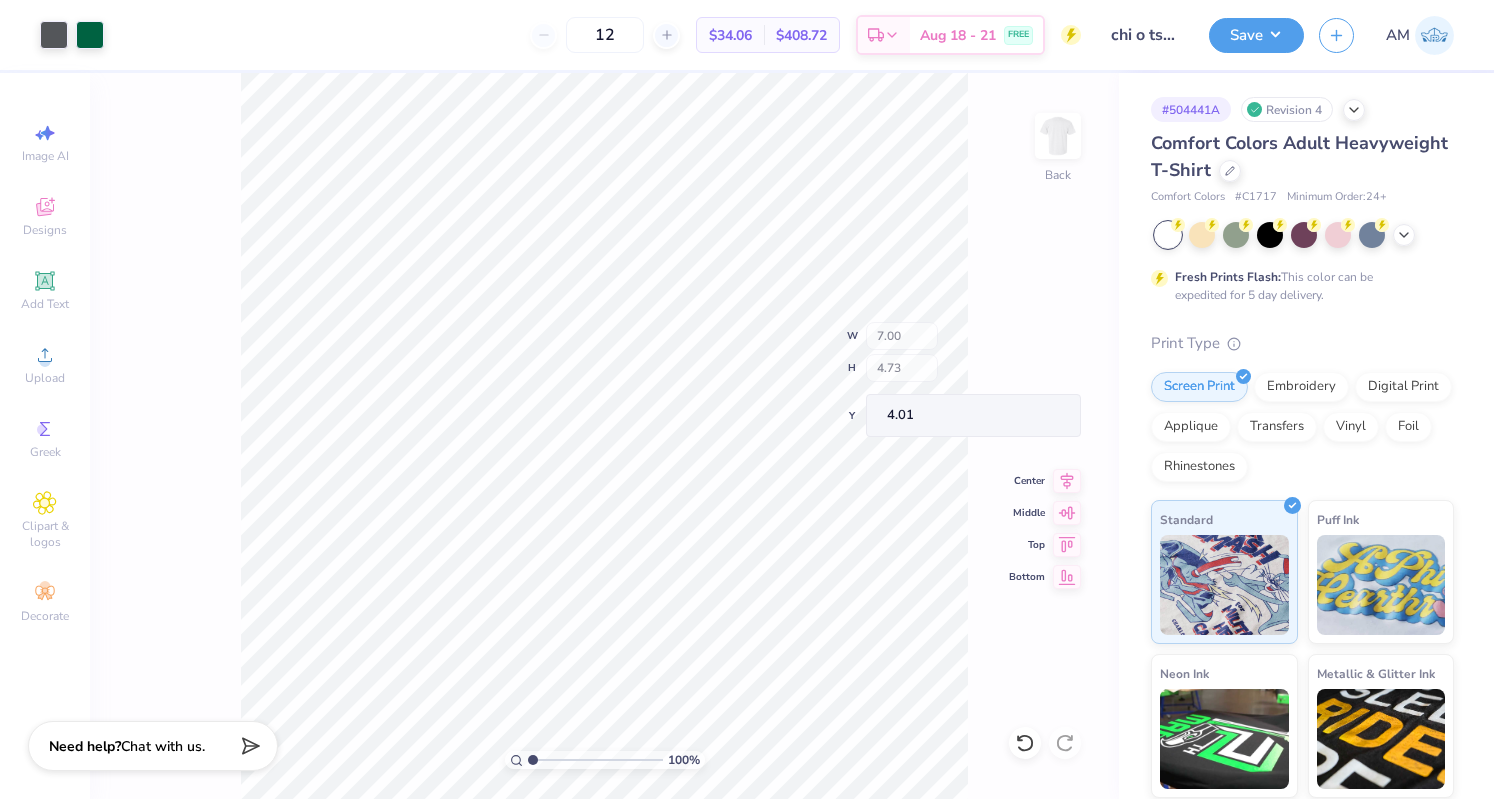 type on "4.73" 